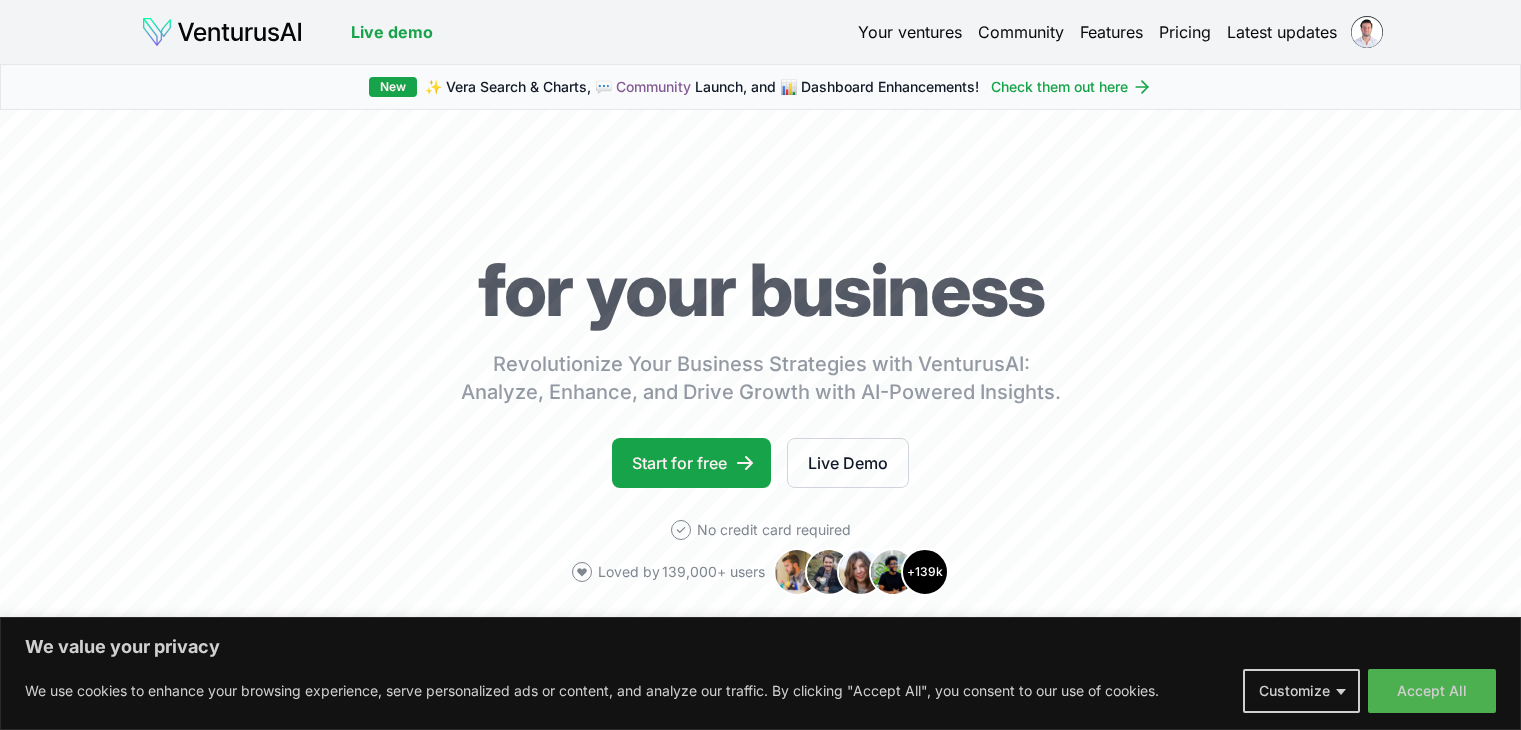 scroll, scrollTop: 0, scrollLeft: 0, axis: both 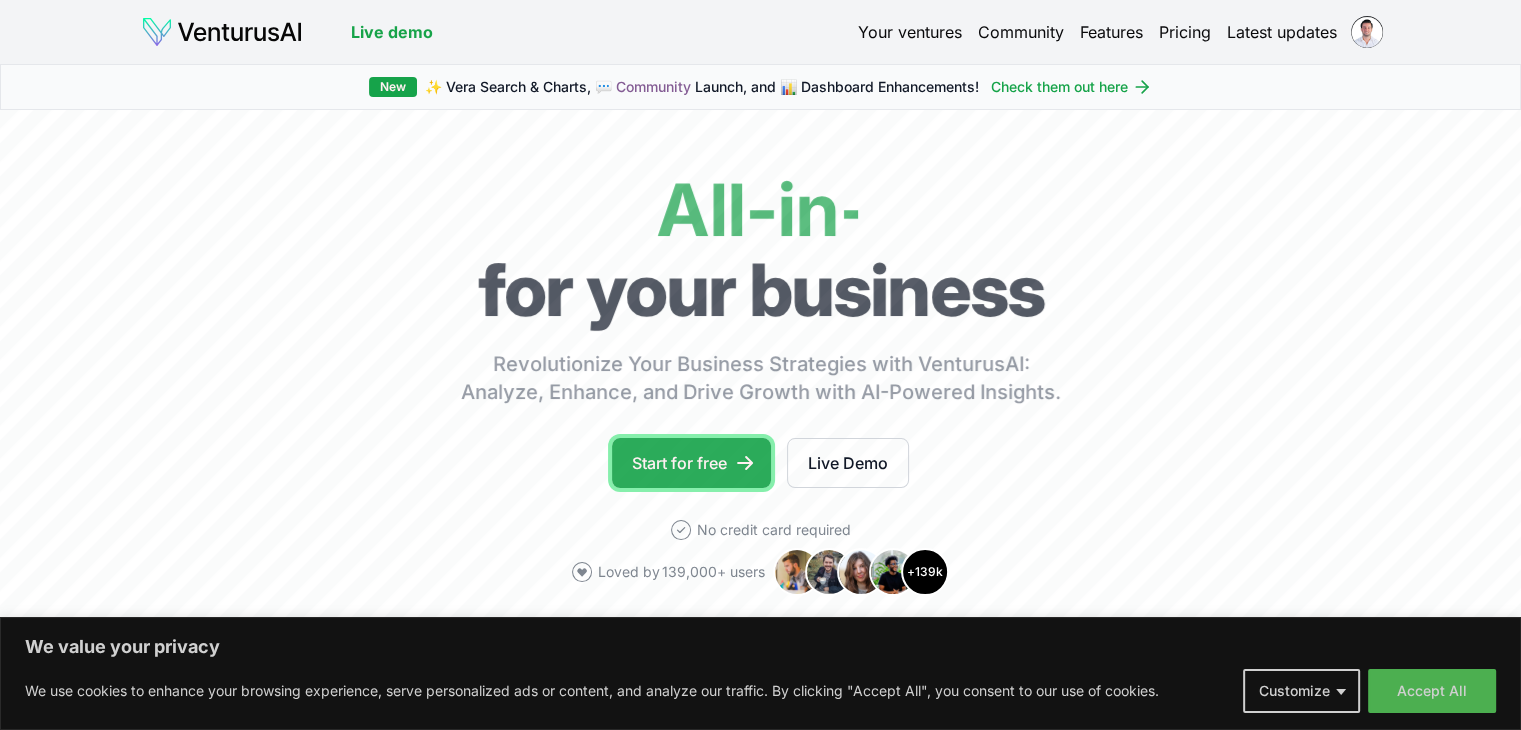 click on "Start for free" at bounding box center (691, 463) 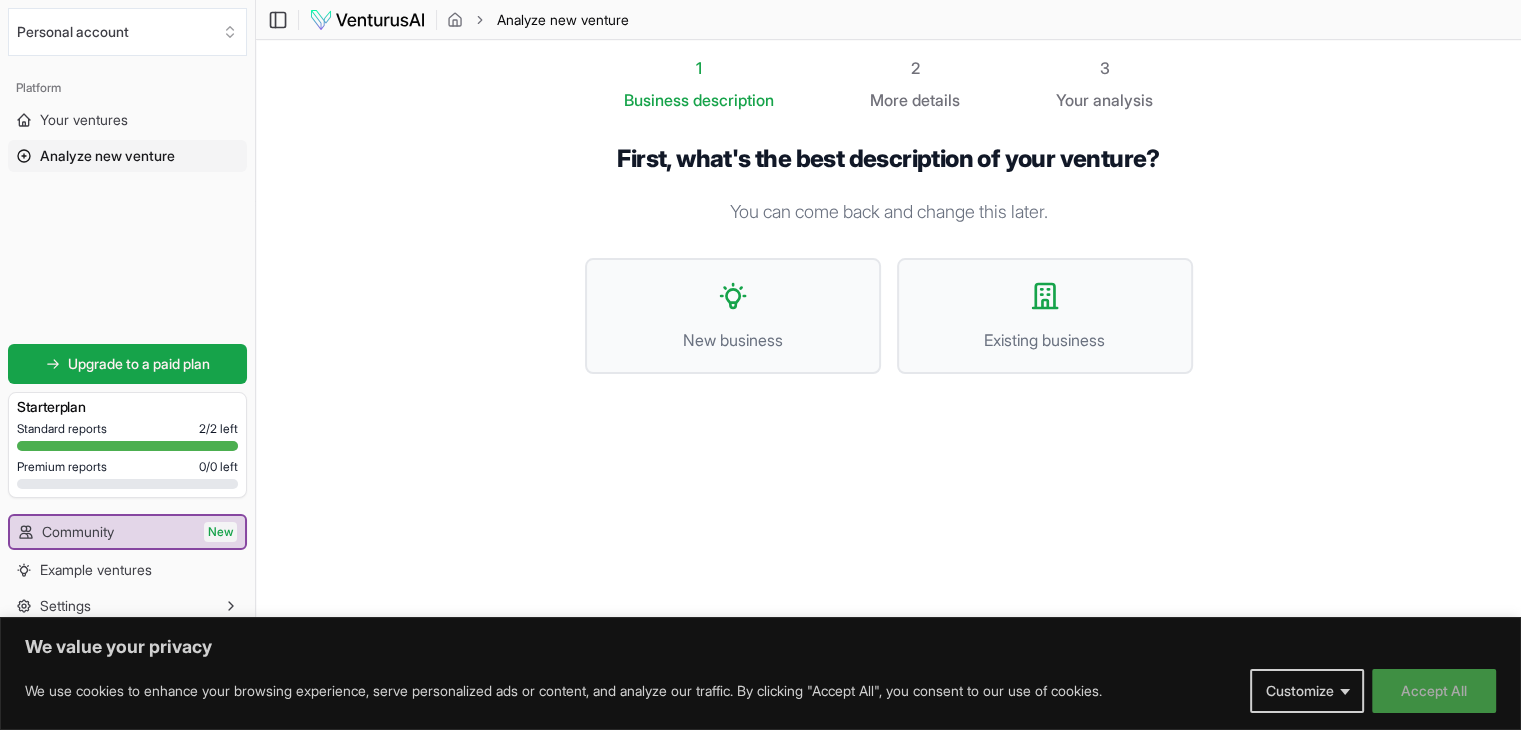 click on "Accept All" at bounding box center (1434, 691) 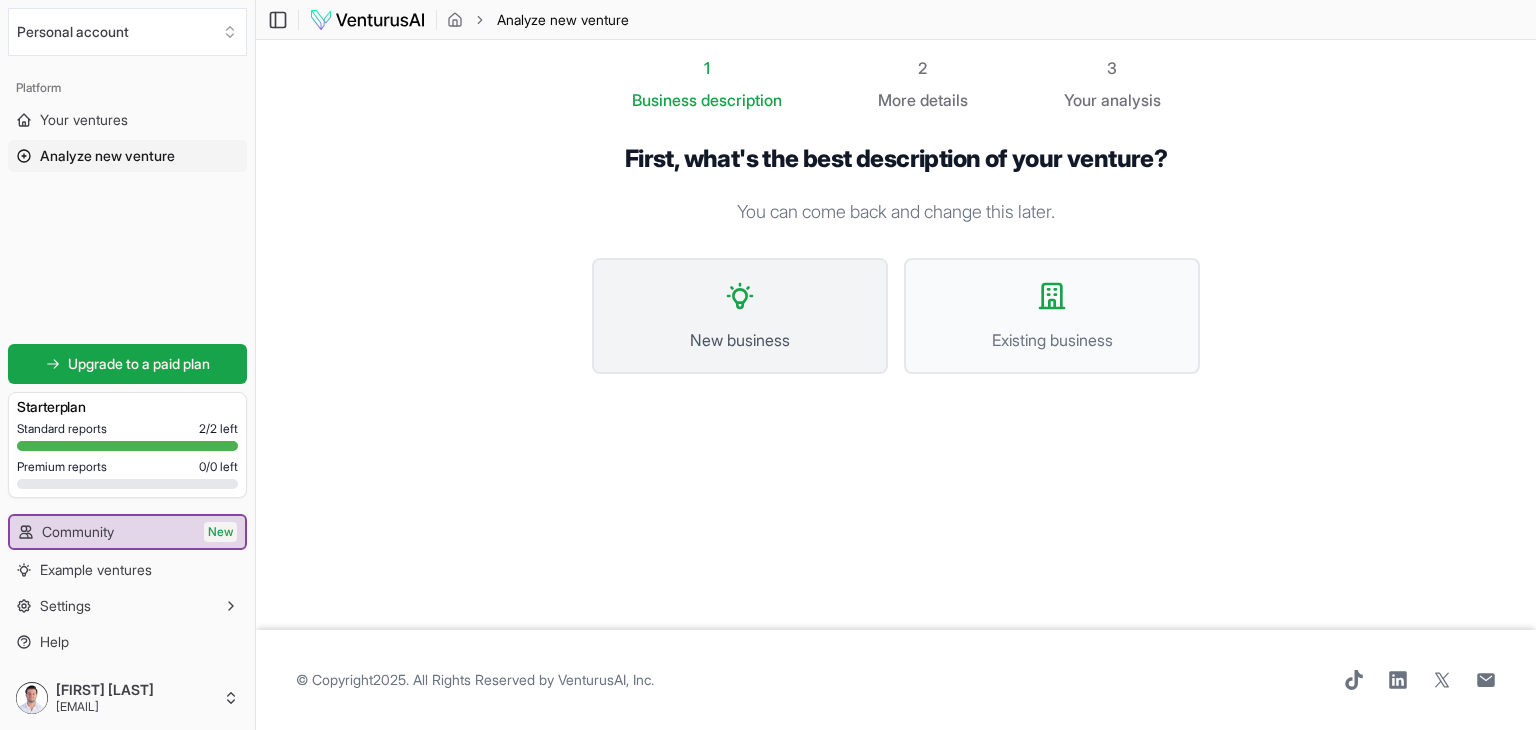 click on "New business" at bounding box center [740, 316] 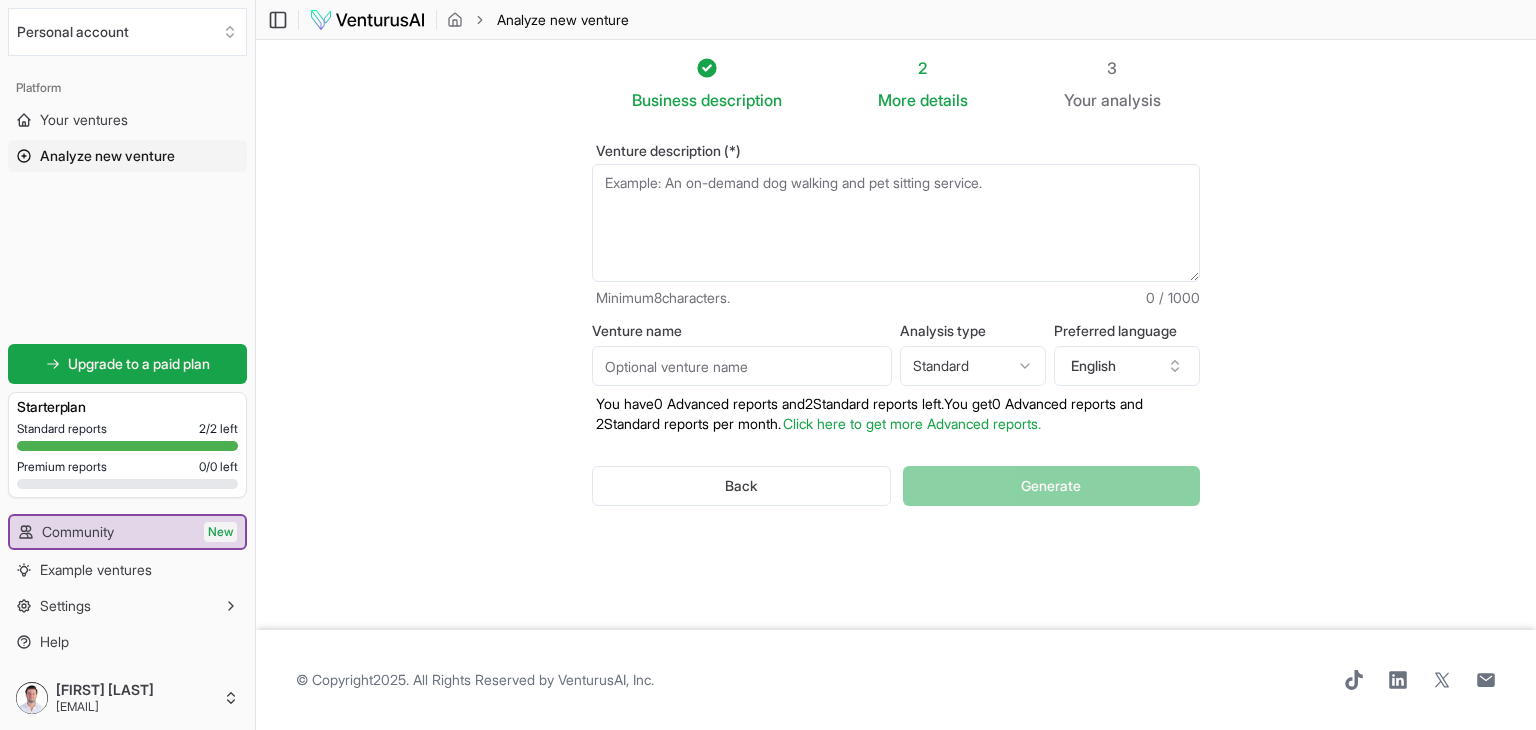 click on "Venture description (*)" at bounding box center [896, 223] 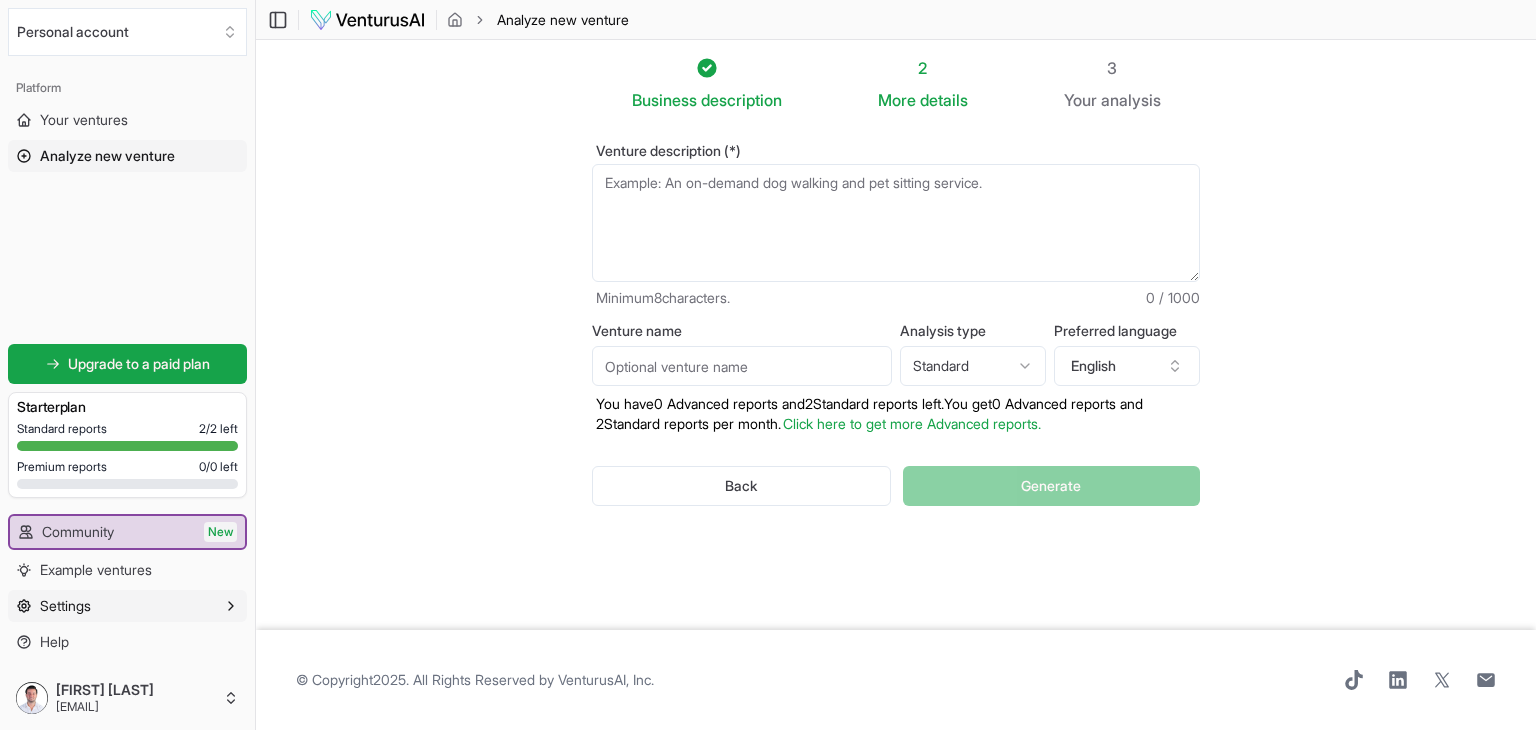 click on "Settings" at bounding box center (127, 606) 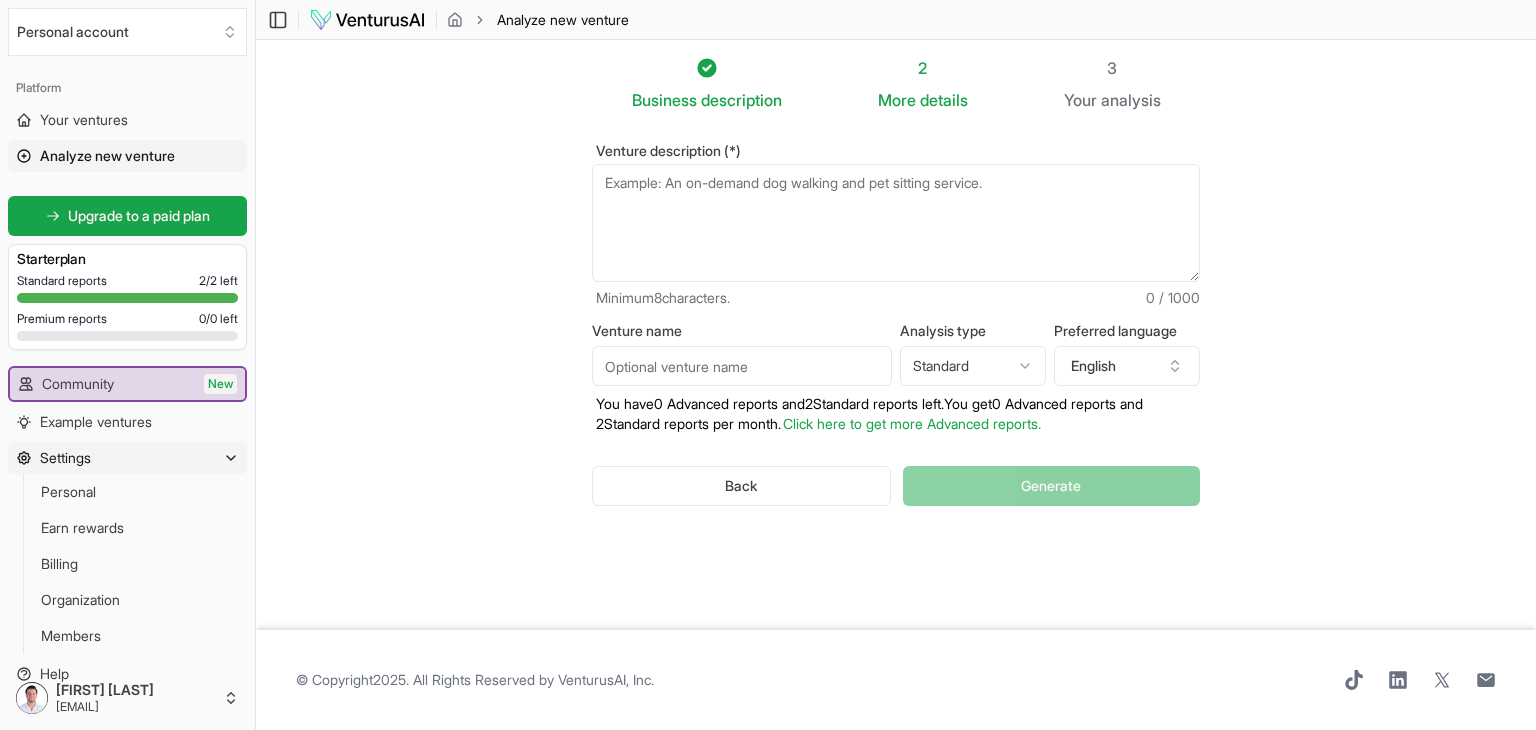 click on "Settings" at bounding box center [127, 458] 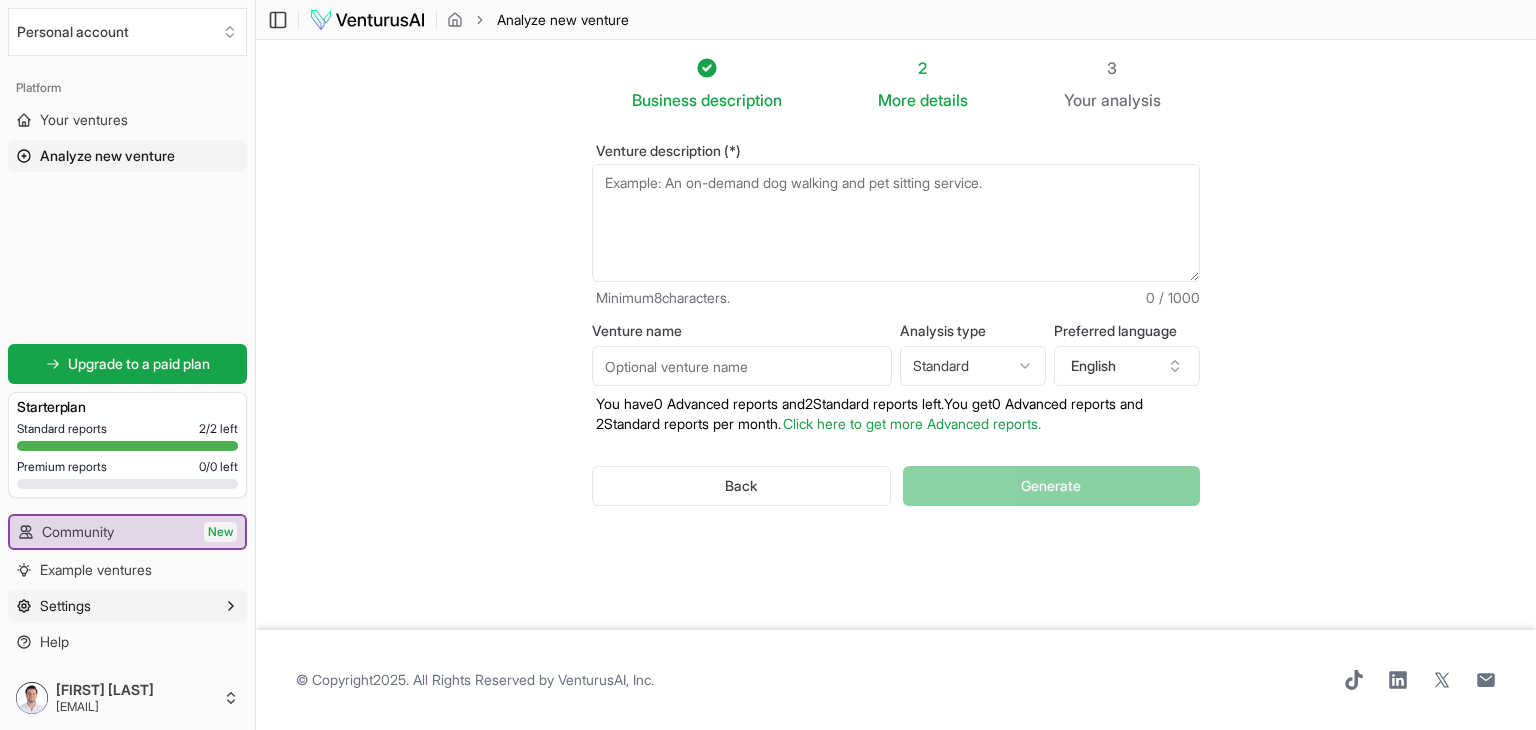 click on "Settings" at bounding box center [127, 606] 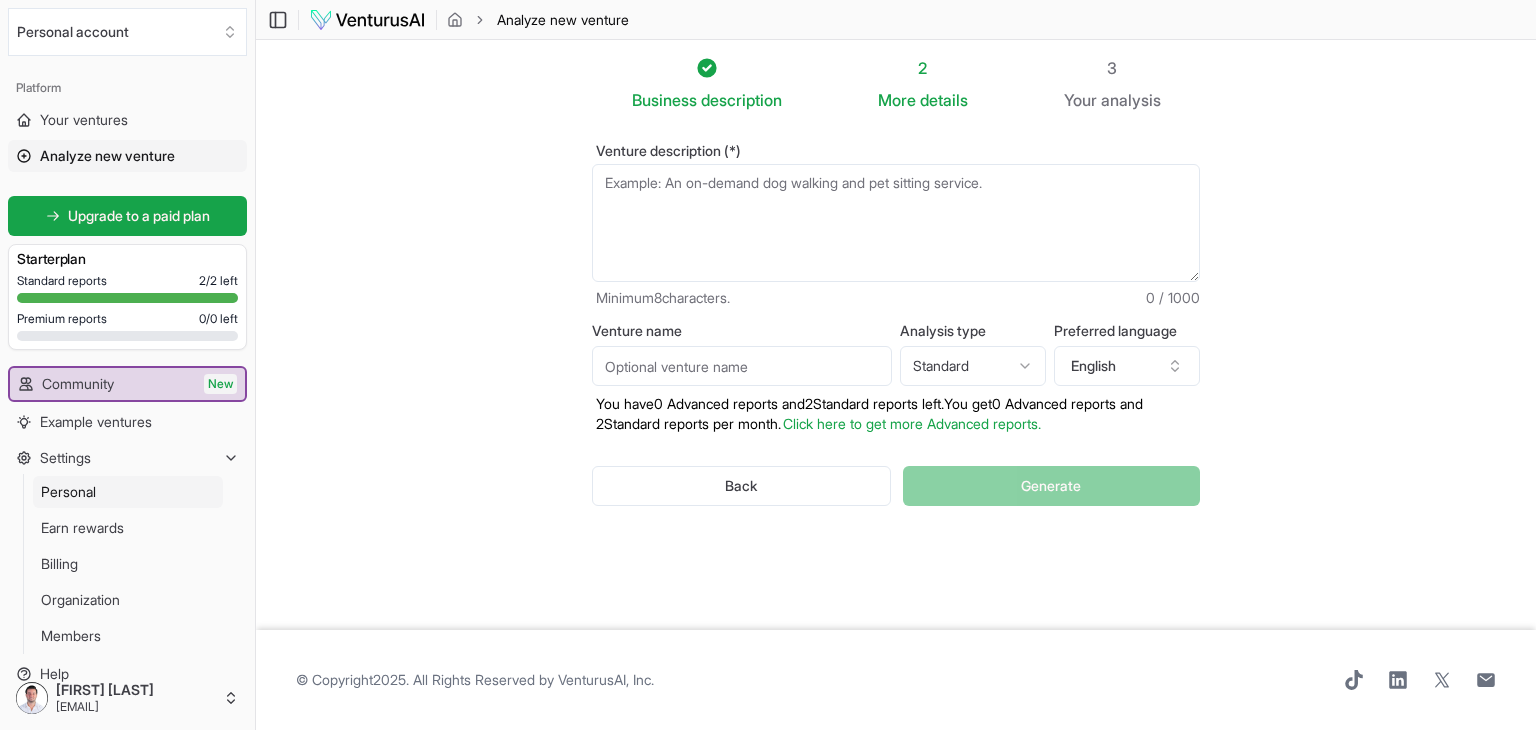 click on "Personal" at bounding box center (128, 492) 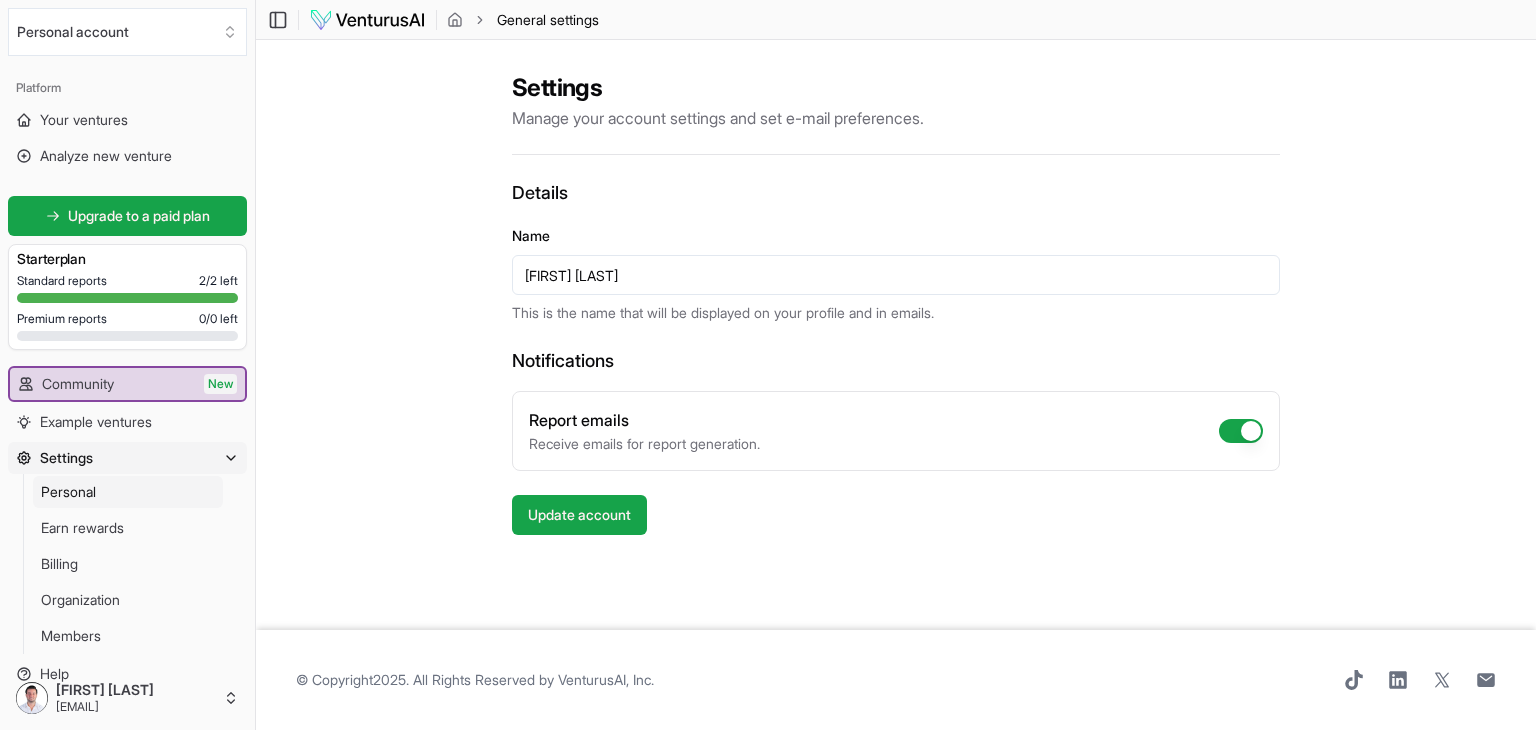 click on "Settings" at bounding box center [127, 458] 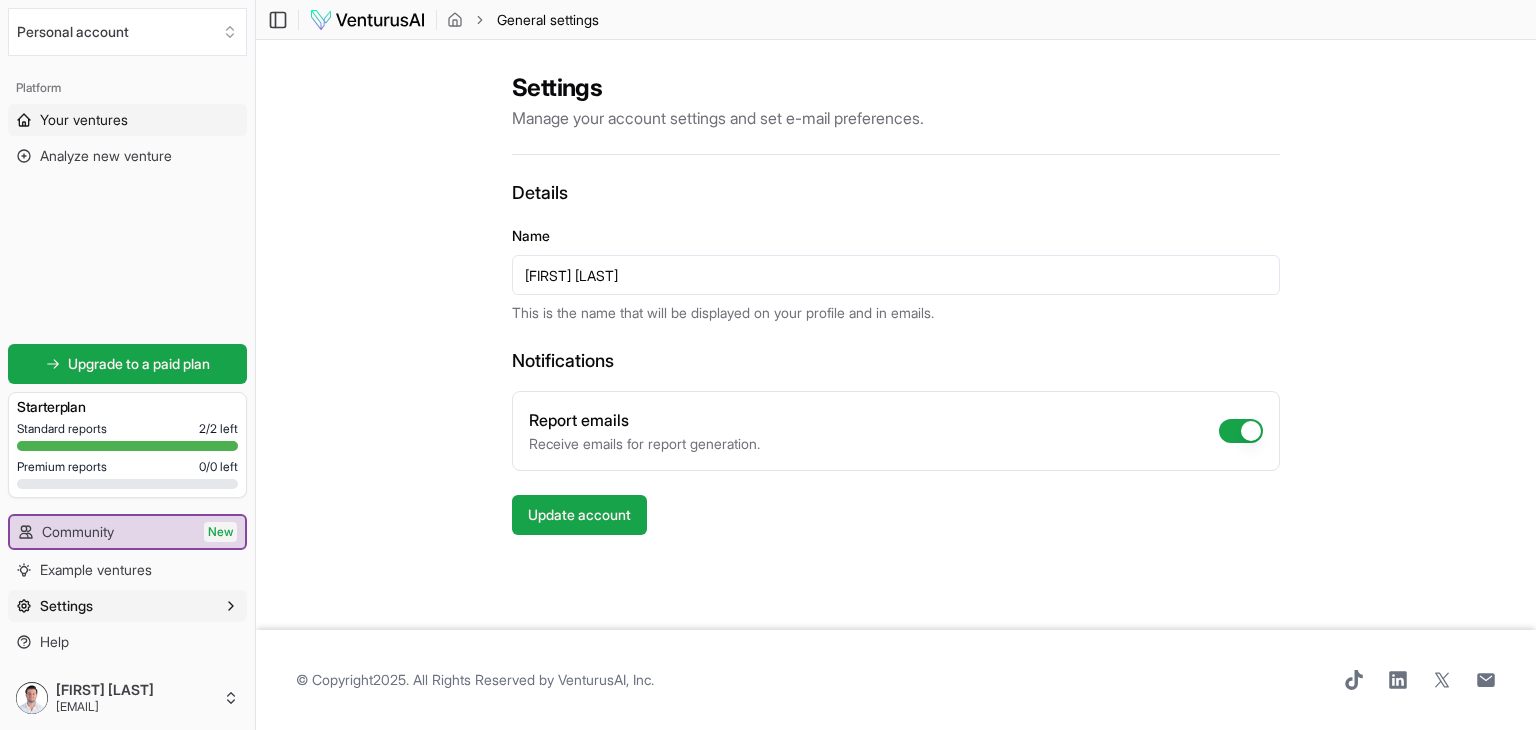 click on "Your ventures" at bounding box center (84, 120) 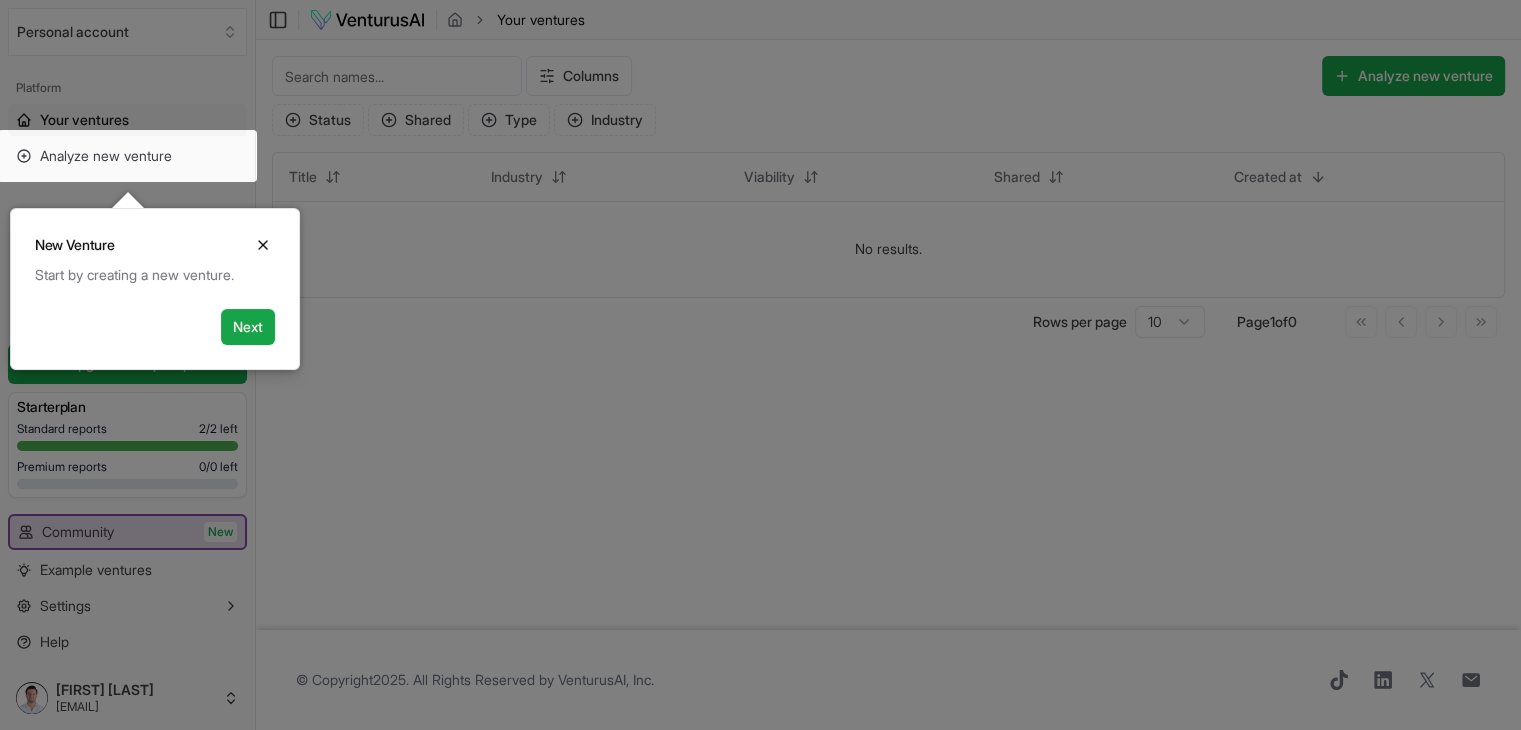 click at bounding box center (760, 365) 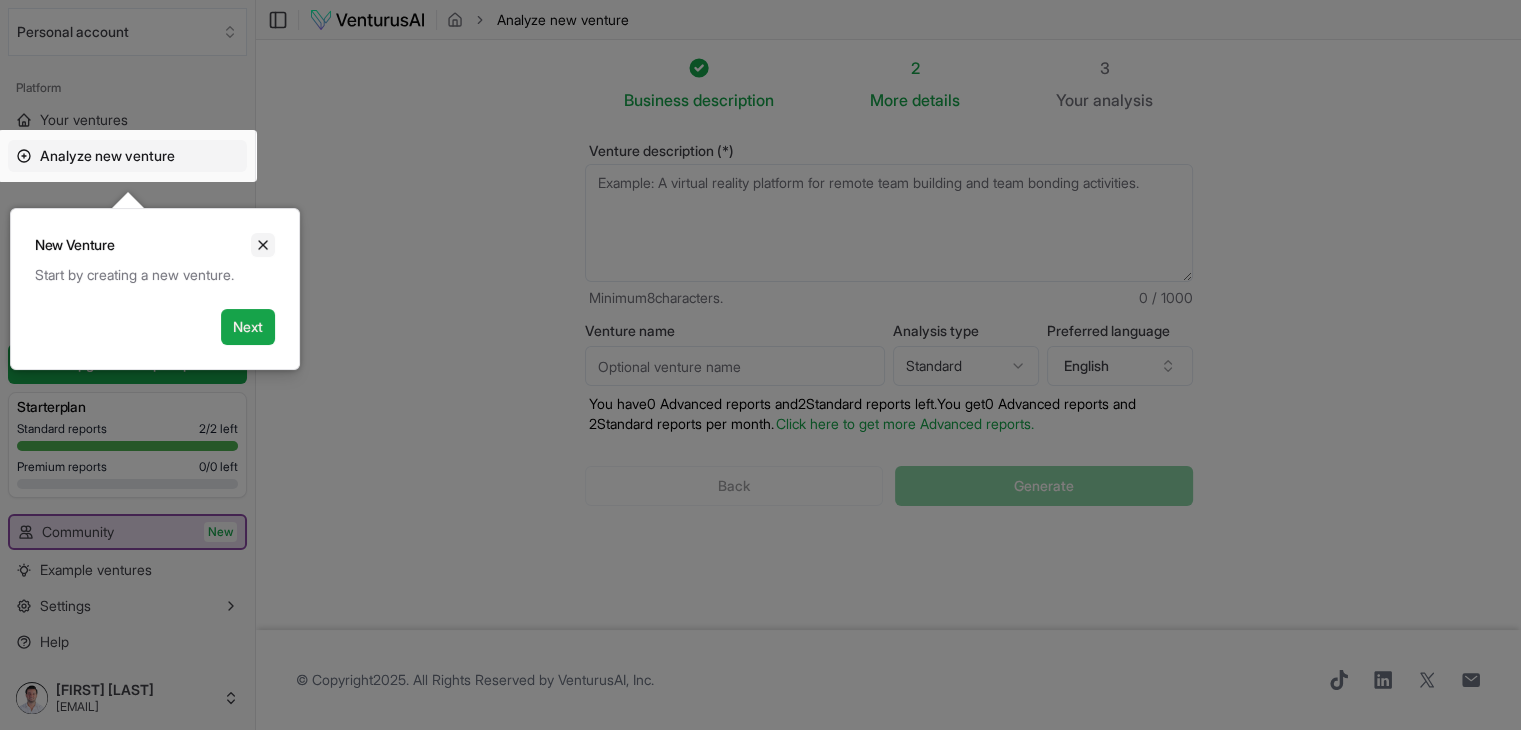 click on "Close" at bounding box center [263, 245] 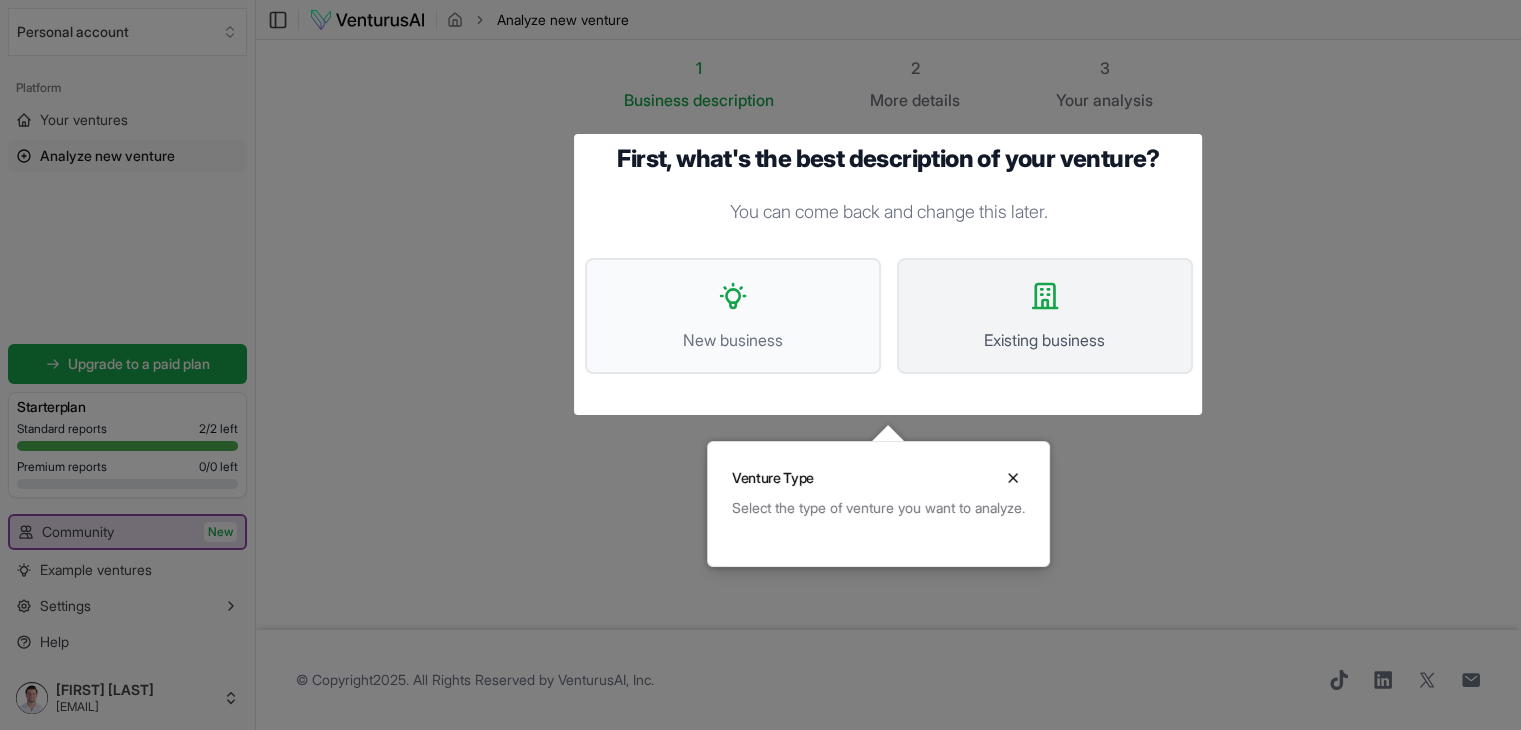 click on "Existing business" at bounding box center [1045, 340] 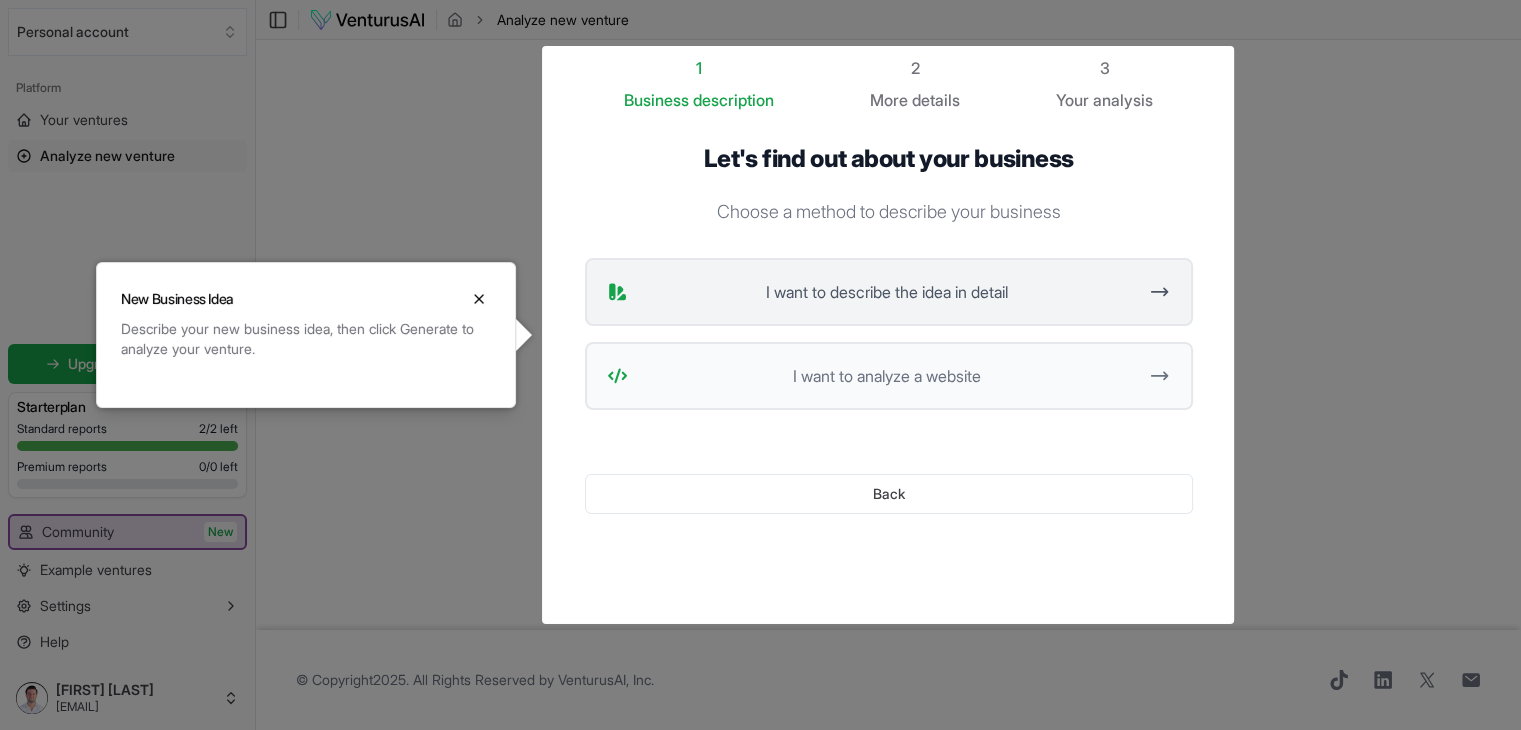 click on "I want to describe the idea in detail" at bounding box center [886, 292] 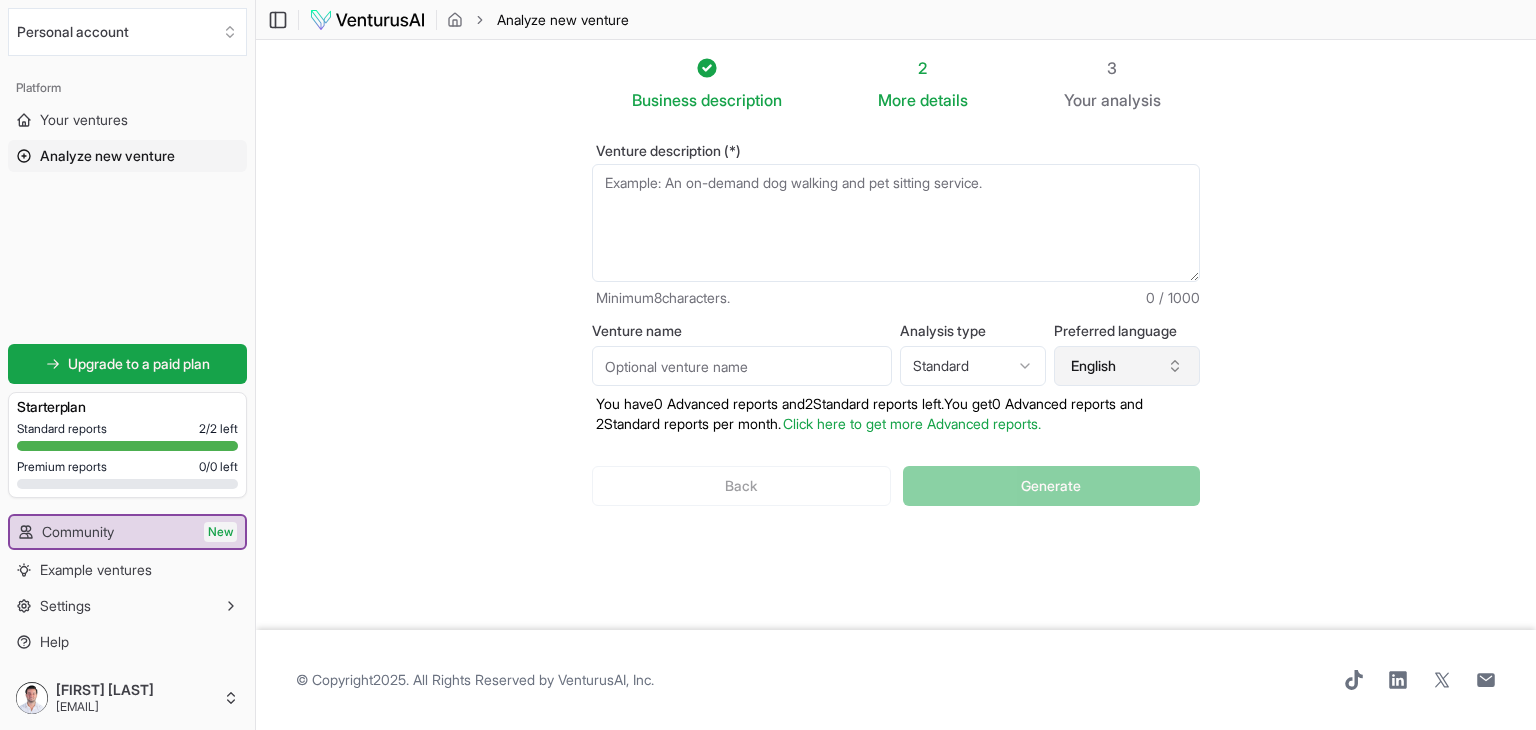 click on "English" at bounding box center [1127, 366] 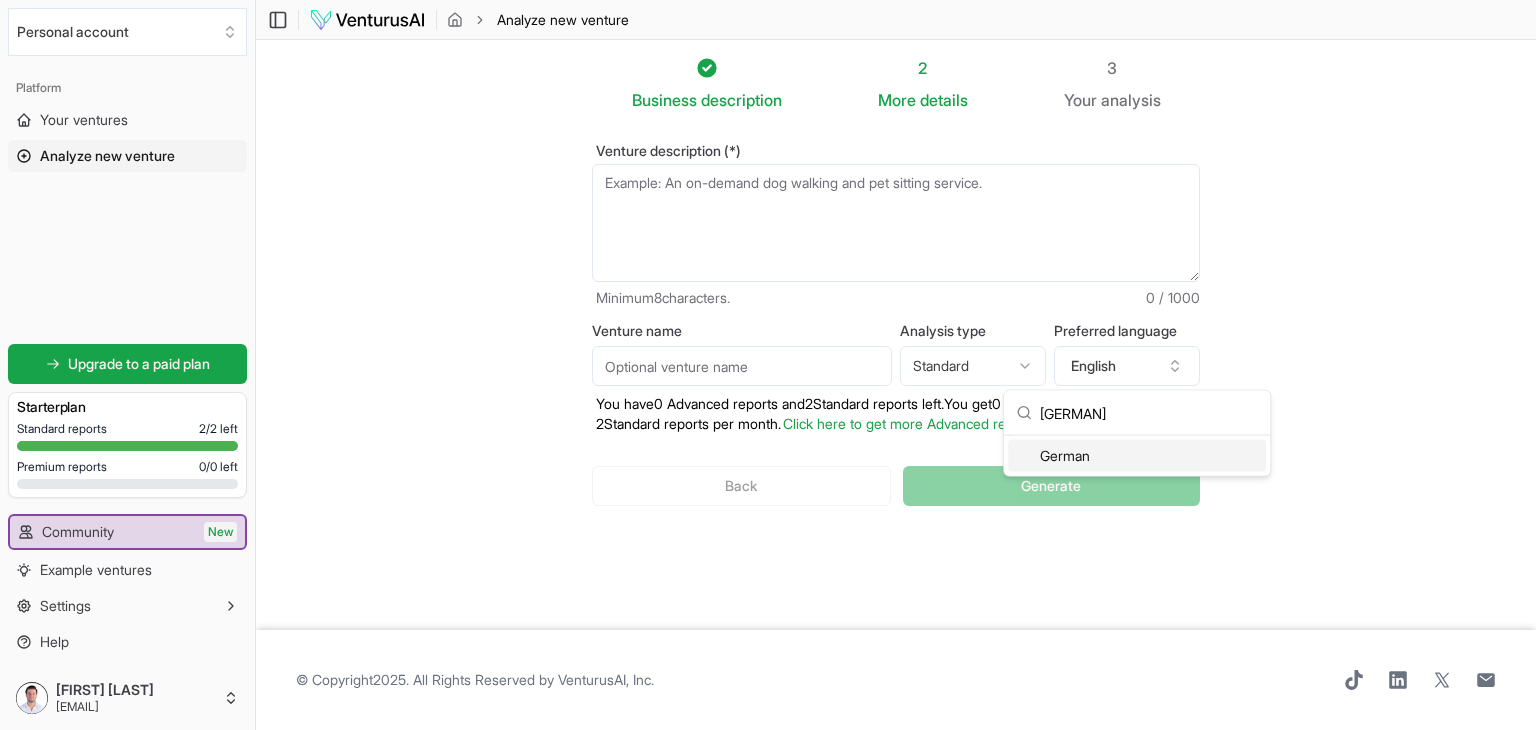 type on "[GERMAN]" 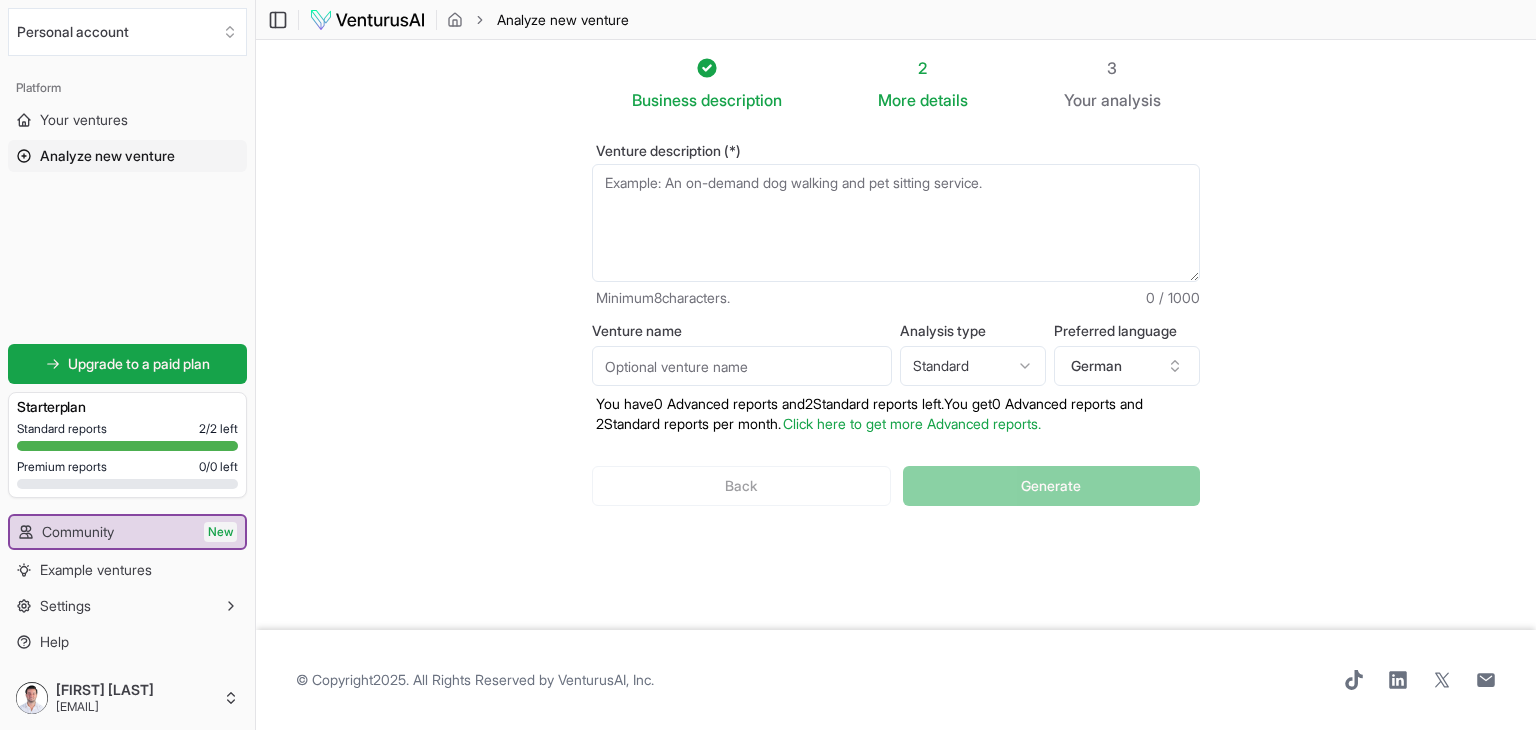 click on "Back Generate" at bounding box center [896, 486] 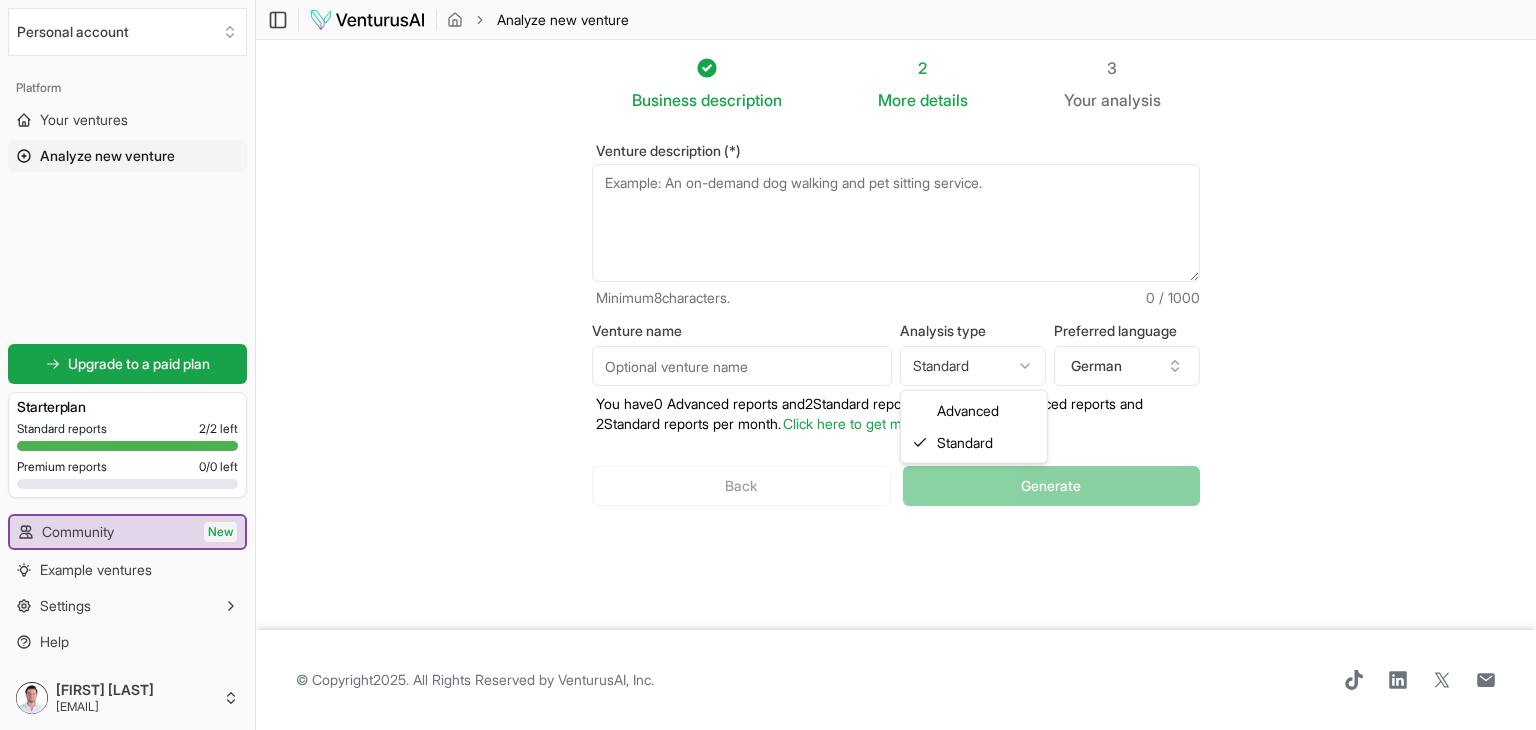 click on "We value your privacy We use cookies to enhance your browsing experience, serve personalized ads or content, and analyze our traffic. By clicking "Accept All", you consent to our use of cookies. Customize    Accept All Customize Consent Preferences   We use cookies to help you navigate efficiently and perform certain functions. You will find detailed information about all cookies under each consent category below. The cookies that are categorized as "Necessary" are stored on your browser as they are essential for enabling the basic functionalities of the site. ...  Show more Necessary Always Active Necessary cookies are required to enable the basic features of this site, such as providing secure log-in or adjusting your consent preferences. These cookies do not store any personally identifiable data. Cookie cookieyes-consent Duration 1 year Description Cookie __cf_bm Duration 1 hour Description This cookie, set by Cloudflare, is used to support Cloudflare Bot Management.  Cookie _cfuvid Duration session lidc" at bounding box center (768, 365) 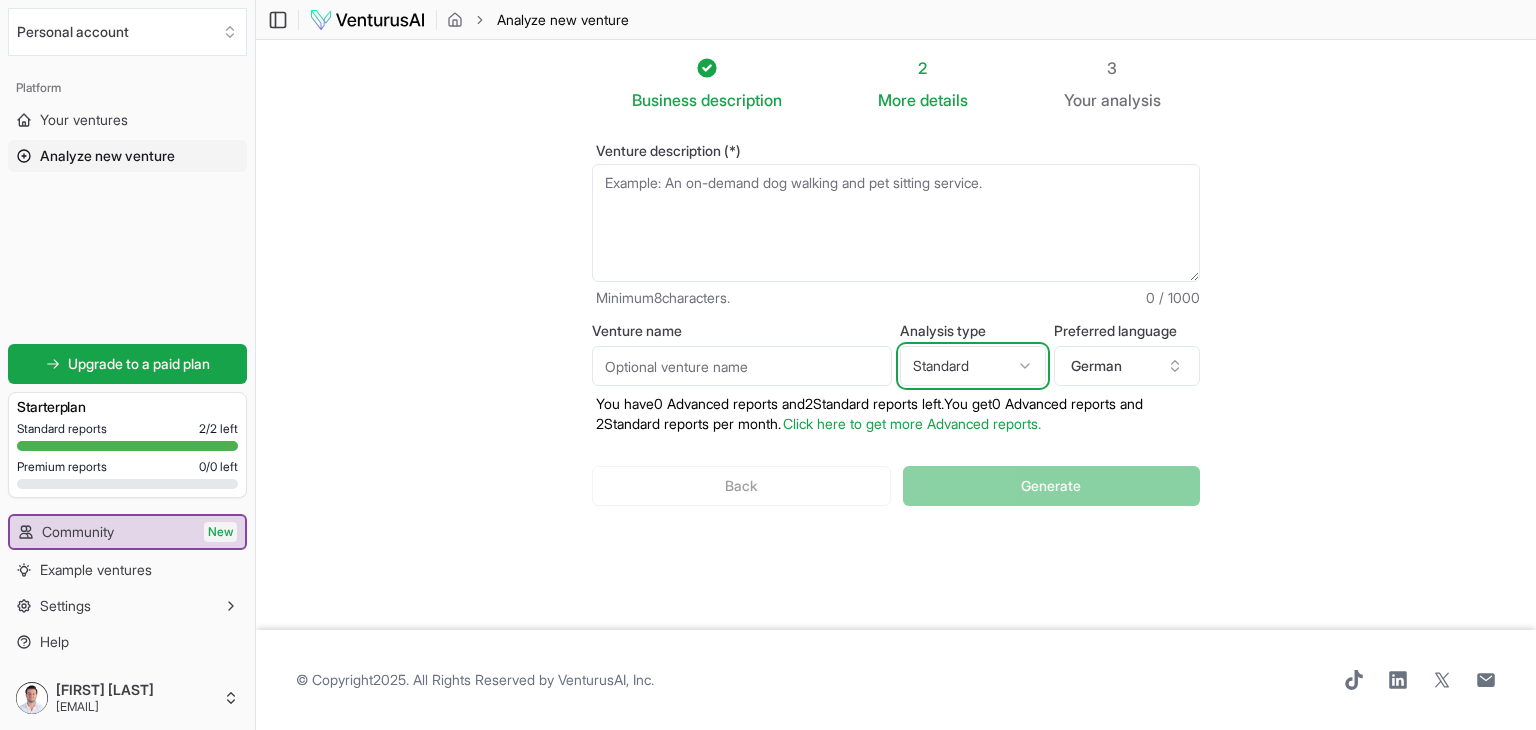 click on "We value your privacy We use cookies to enhance your browsing experience, serve personalized ads or content, and analyze our traffic. By clicking "Accept All", you consent to our use of cookies. Customize    Accept All Customize Consent Preferences   We use cookies to help you navigate efficiently and perform certain functions. You will find detailed information about all cookies under each consent category below. The cookies that are categorized as "Necessary" are stored on your browser as they are essential for enabling the basic functionalities of the site. ...  Show more Necessary Always Active Necessary cookies are required to enable the basic features of this site, such as providing secure log-in or adjusting your consent preferences. These cookies do not store any personally identifiable data. Cookie cookieyes-consent Duration 1 year Description Cookie __cf_bm Duration 1 hour Description This cookie, set by Cloudflare, is used to support Cloudflare Bot Management.  Cookie _cfuvid Duration session lidc" at bounding box center (768, 365) 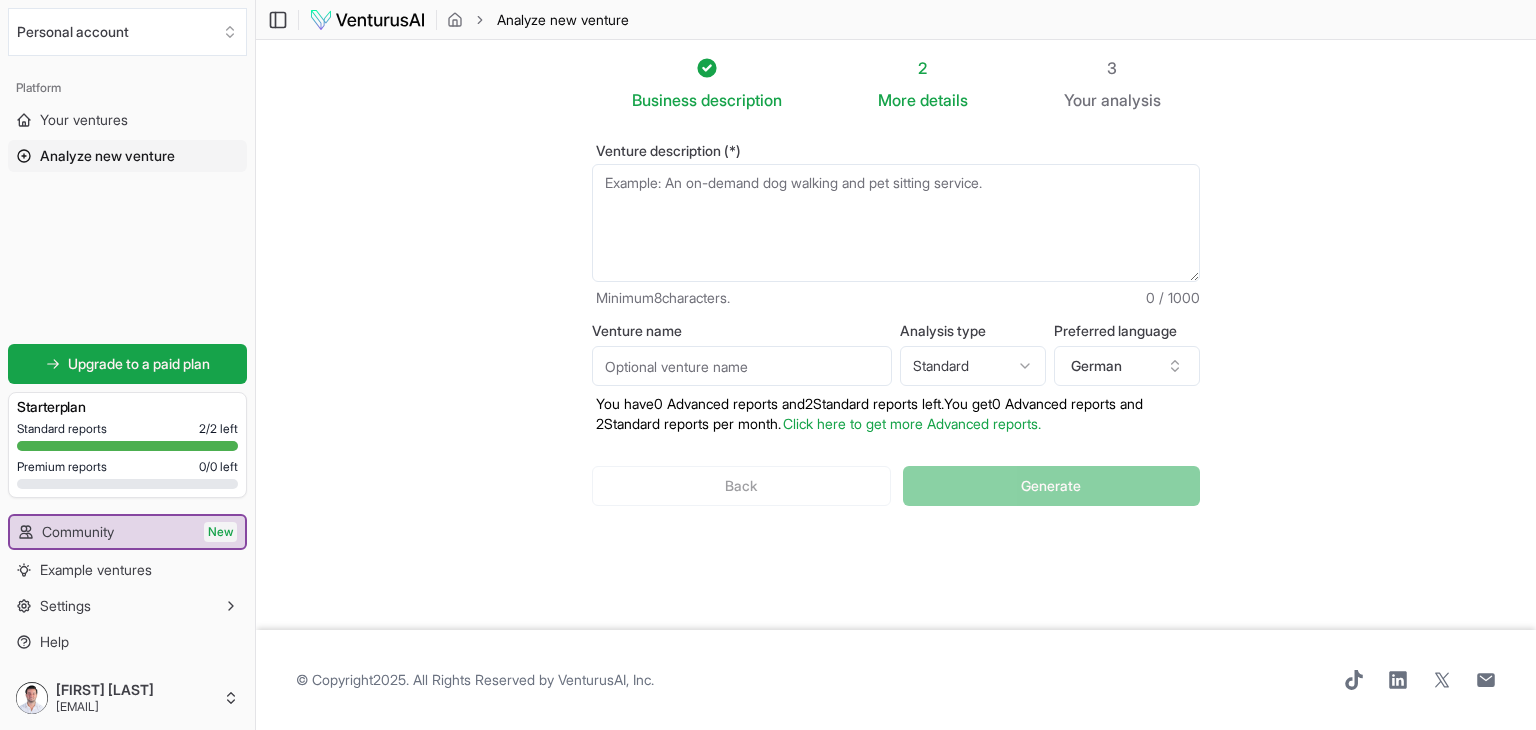 click on "Venture description (*)" at bounding box center (896, 223) 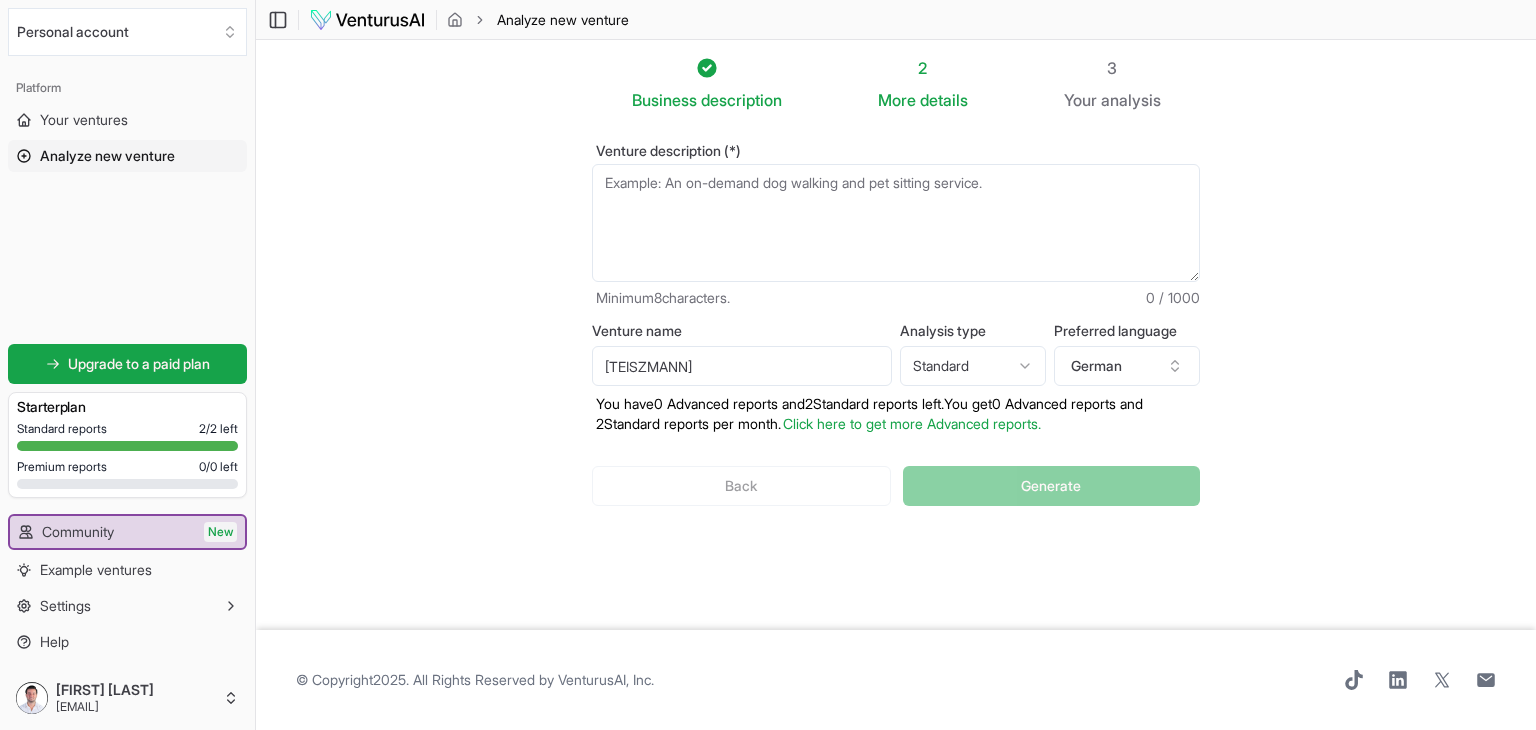 type on "[TEISZMANN]" 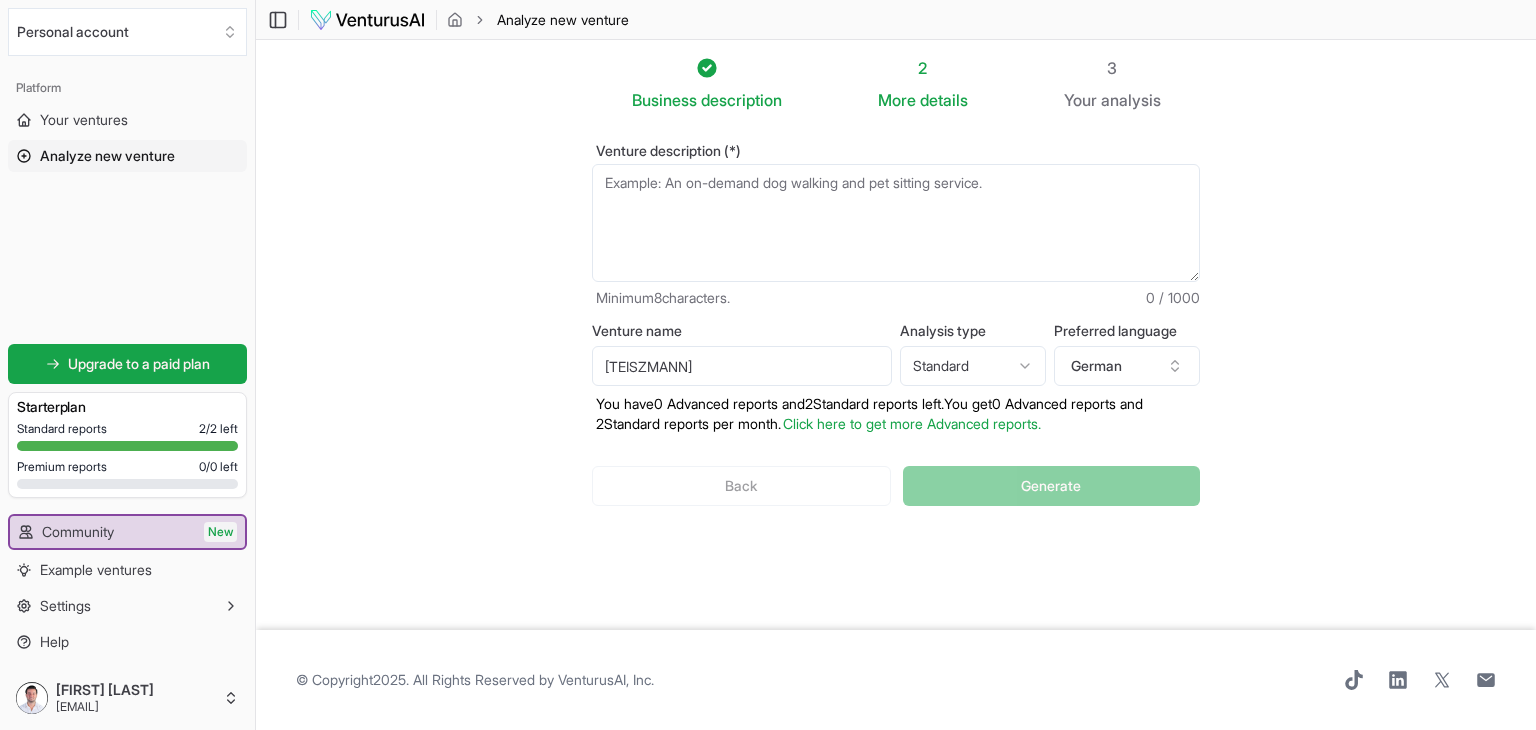click on "Venture description (*)" at bounding box center (896, 223) 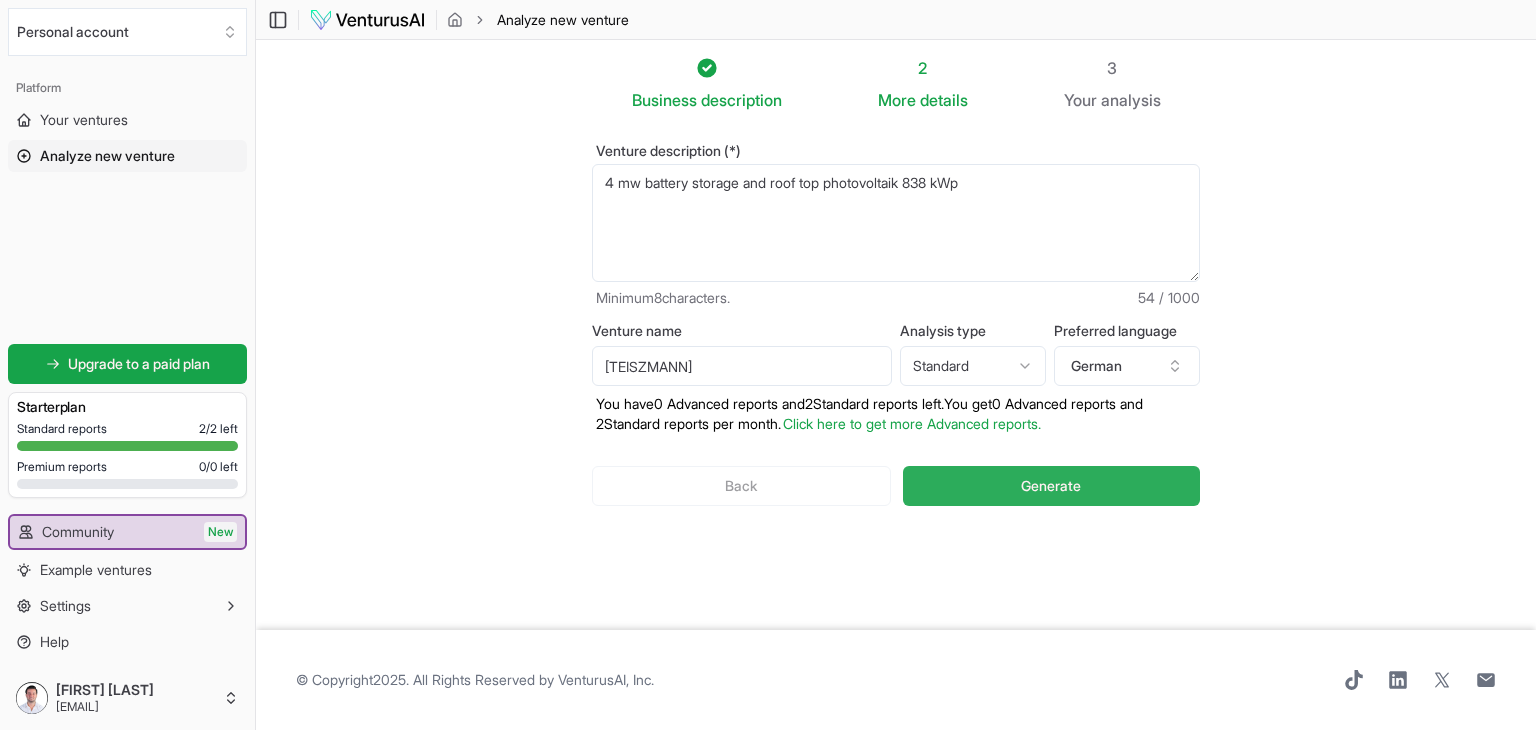type on "4 mw battery storage and roof top photovoltaik 838 kWp" 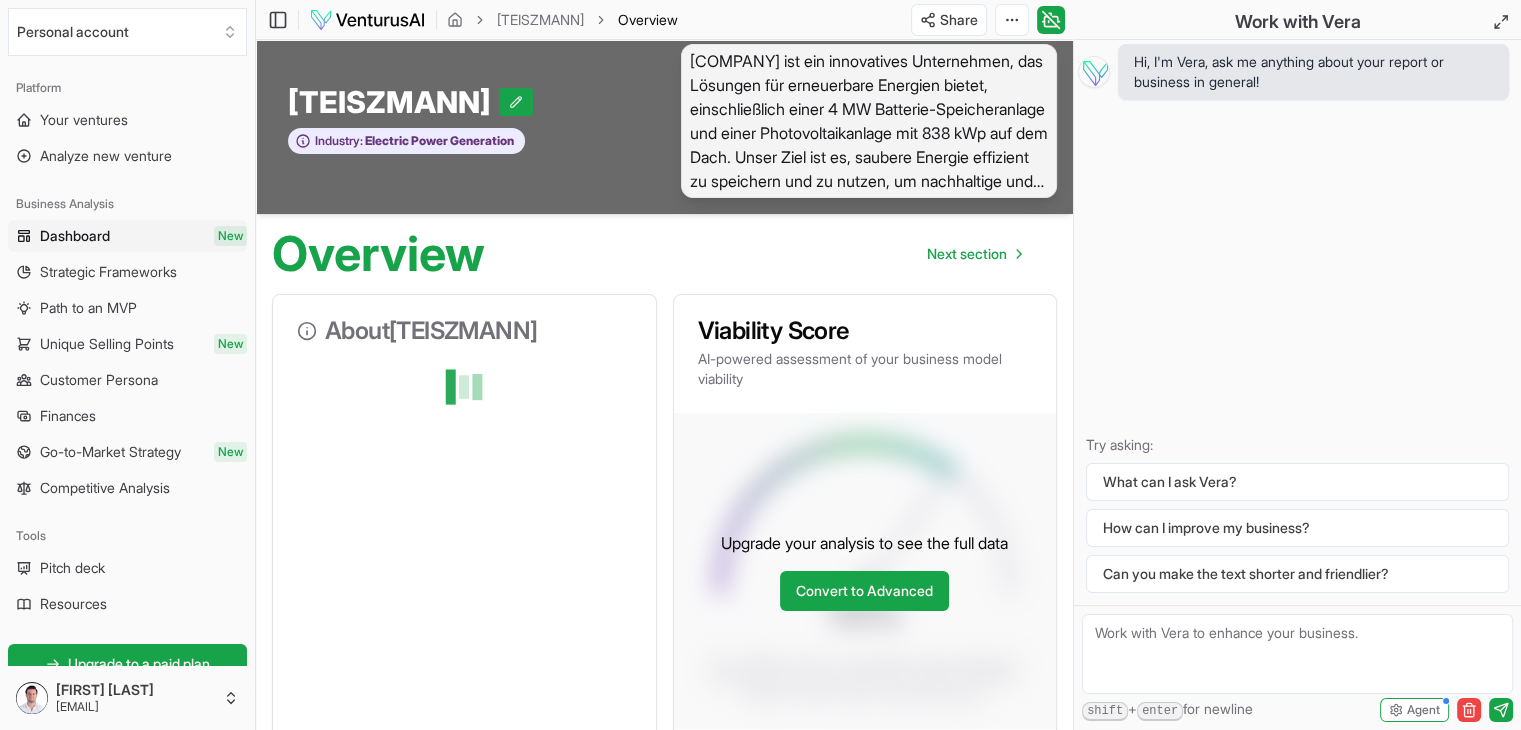 scroll, scrollTop: 0, scrollLeft: 0, axis: both 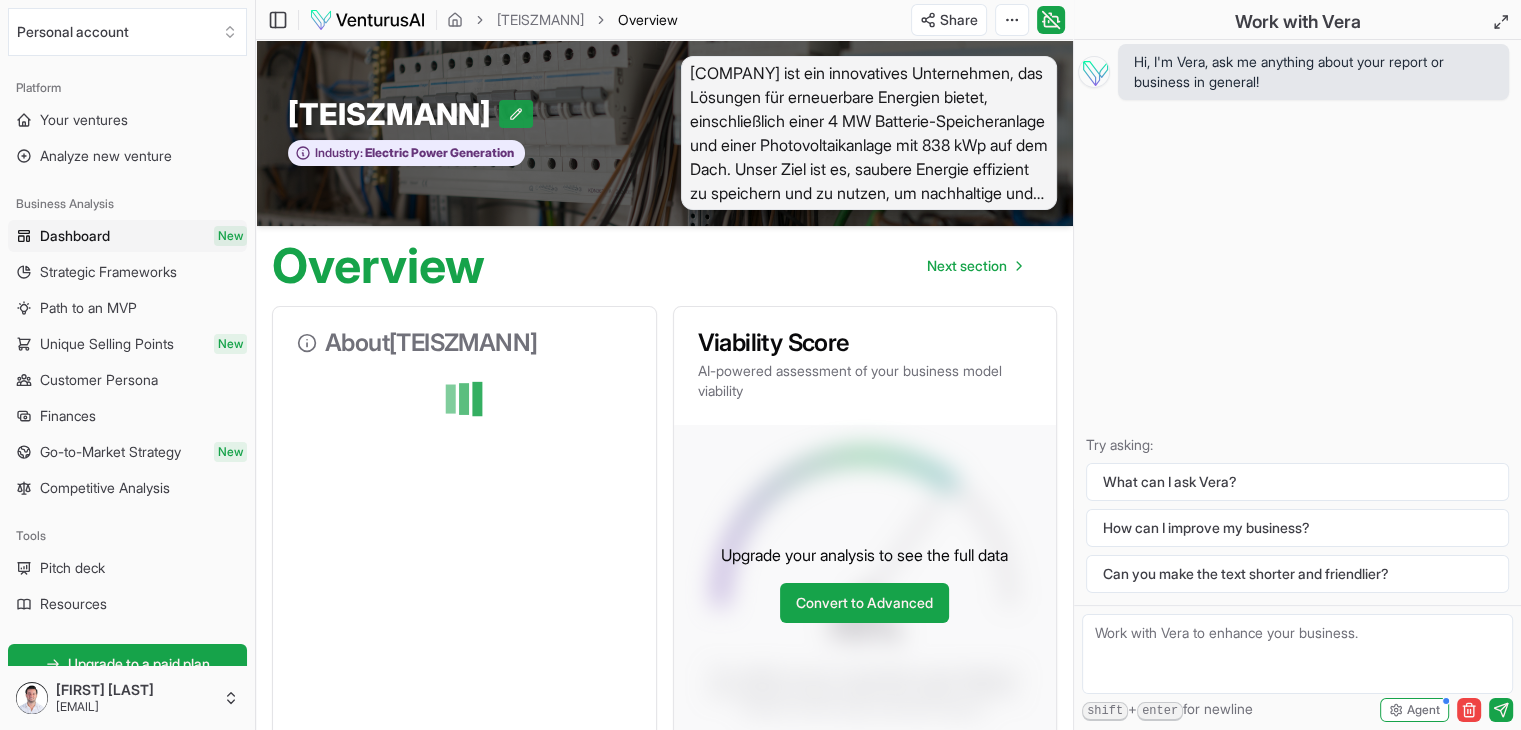 click 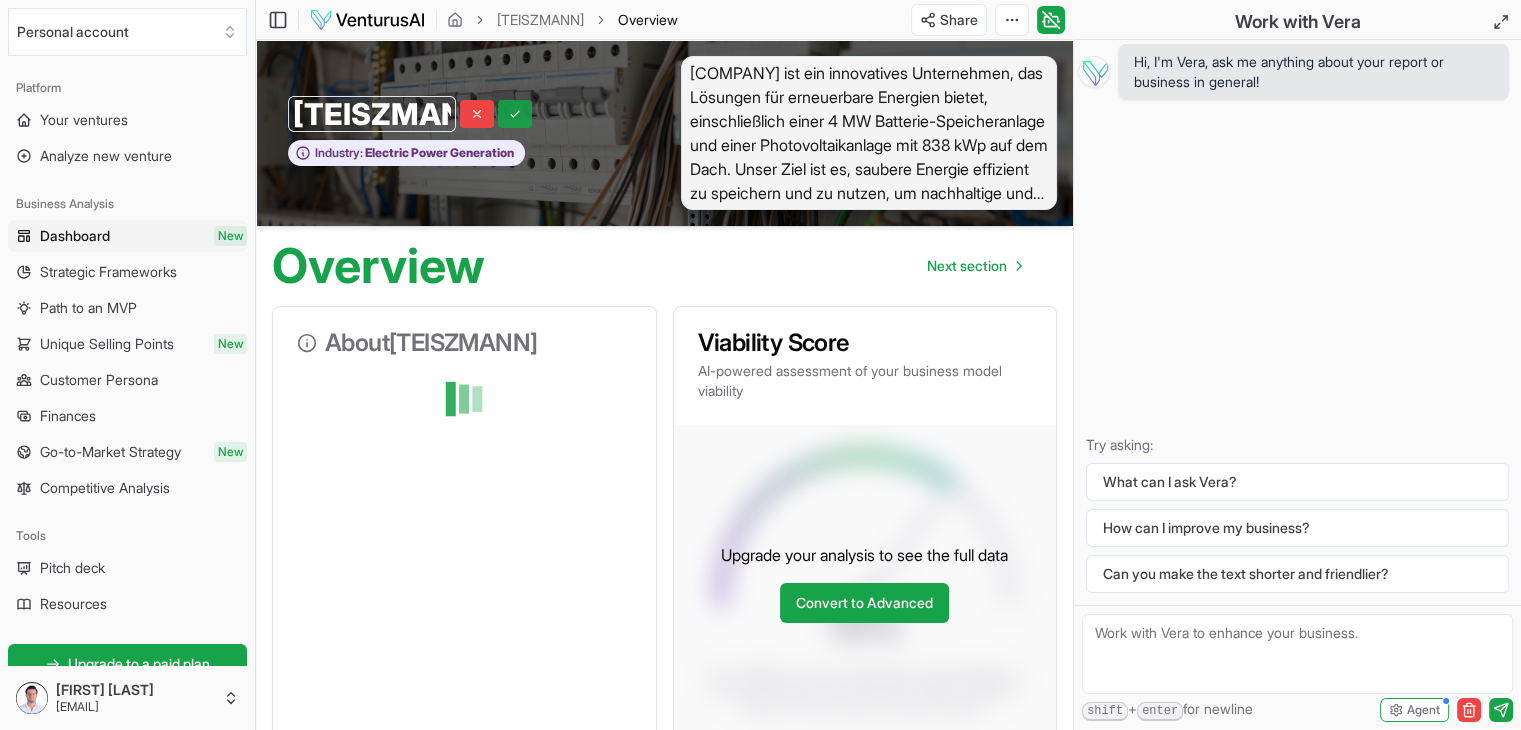 click at bounding box center [515, 114] 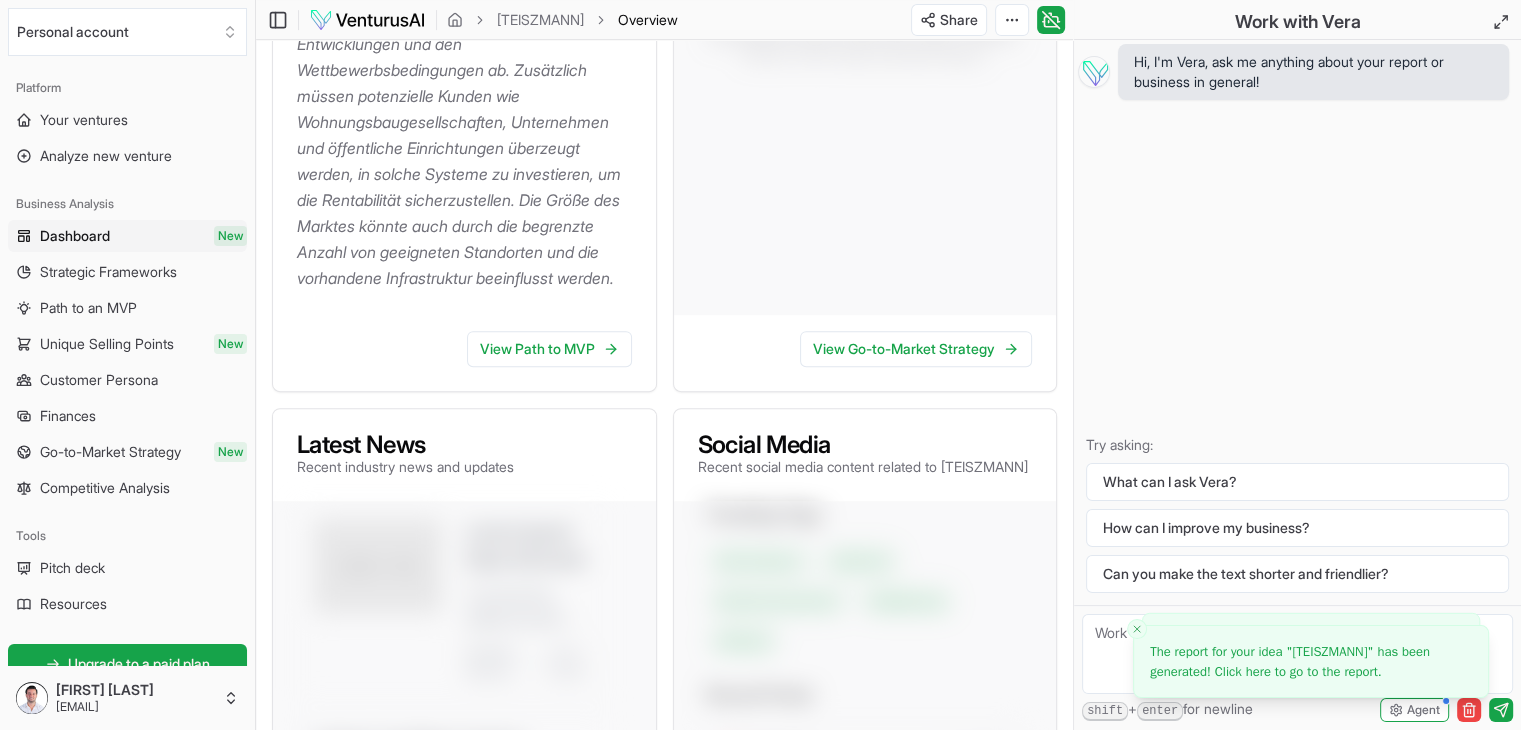 scroll, scrollTop: 879, scrollLeft: 0, axis: vertical 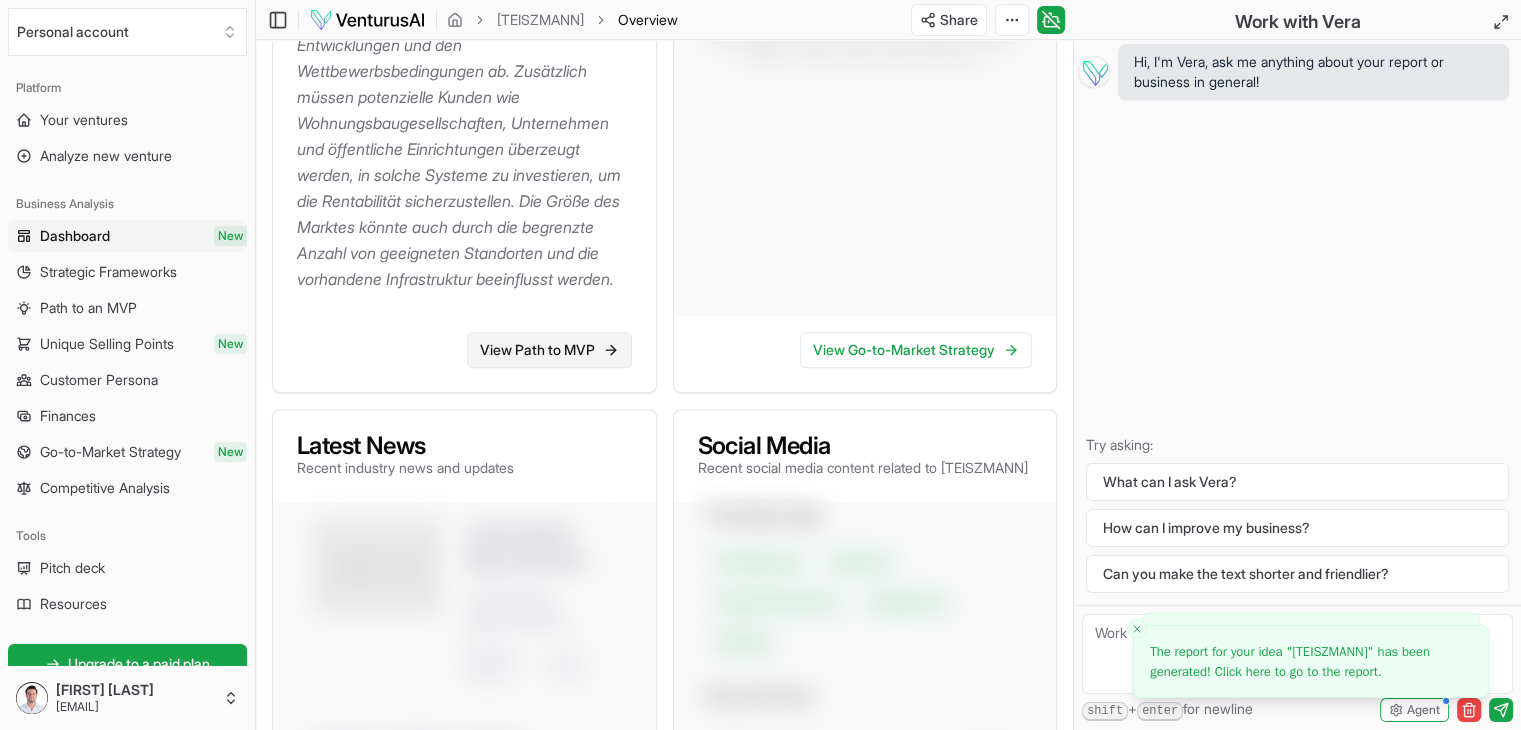click on "View Path to MVP" at bounding box center [549, 350] 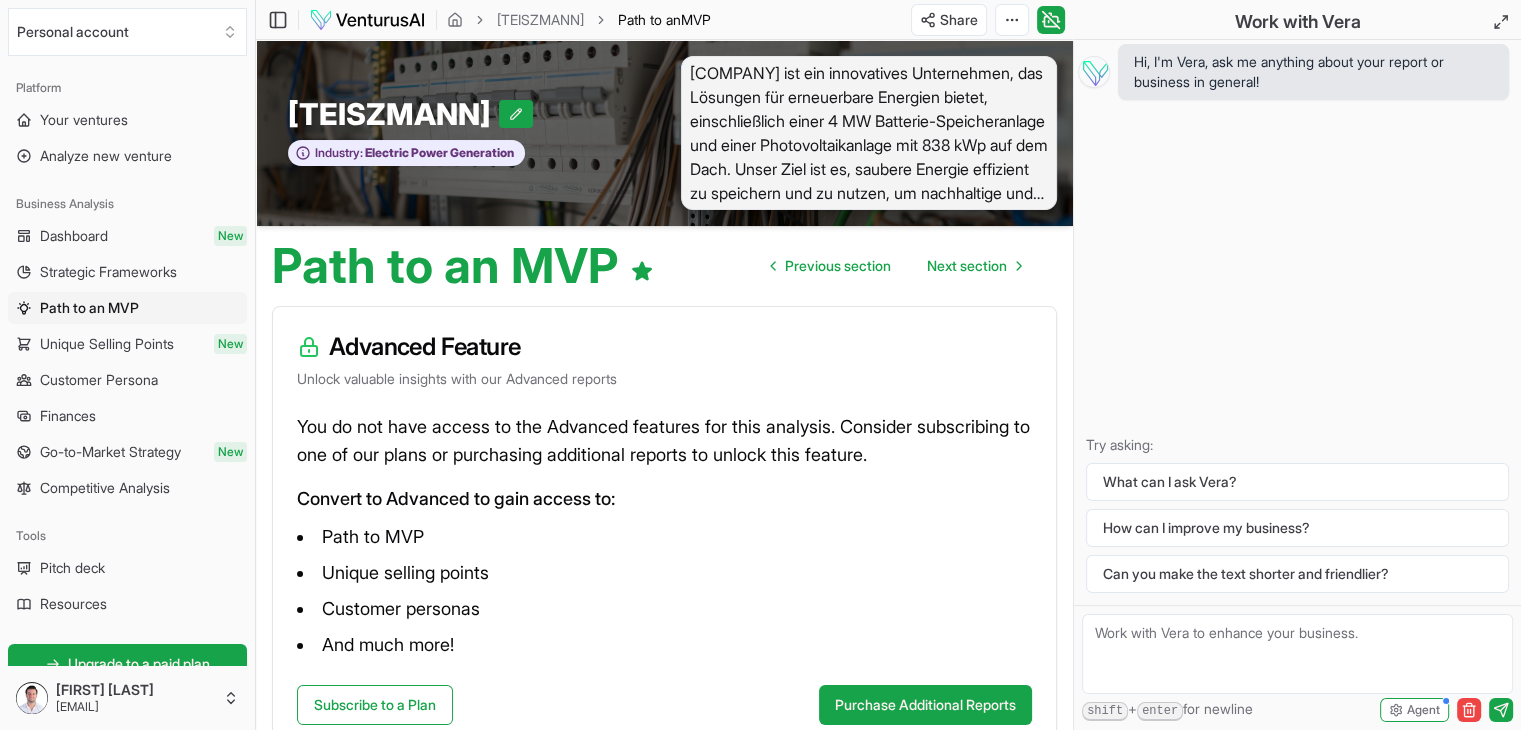 scroll, scrollTop: 136, scrollLeft: 0, axis: vertical 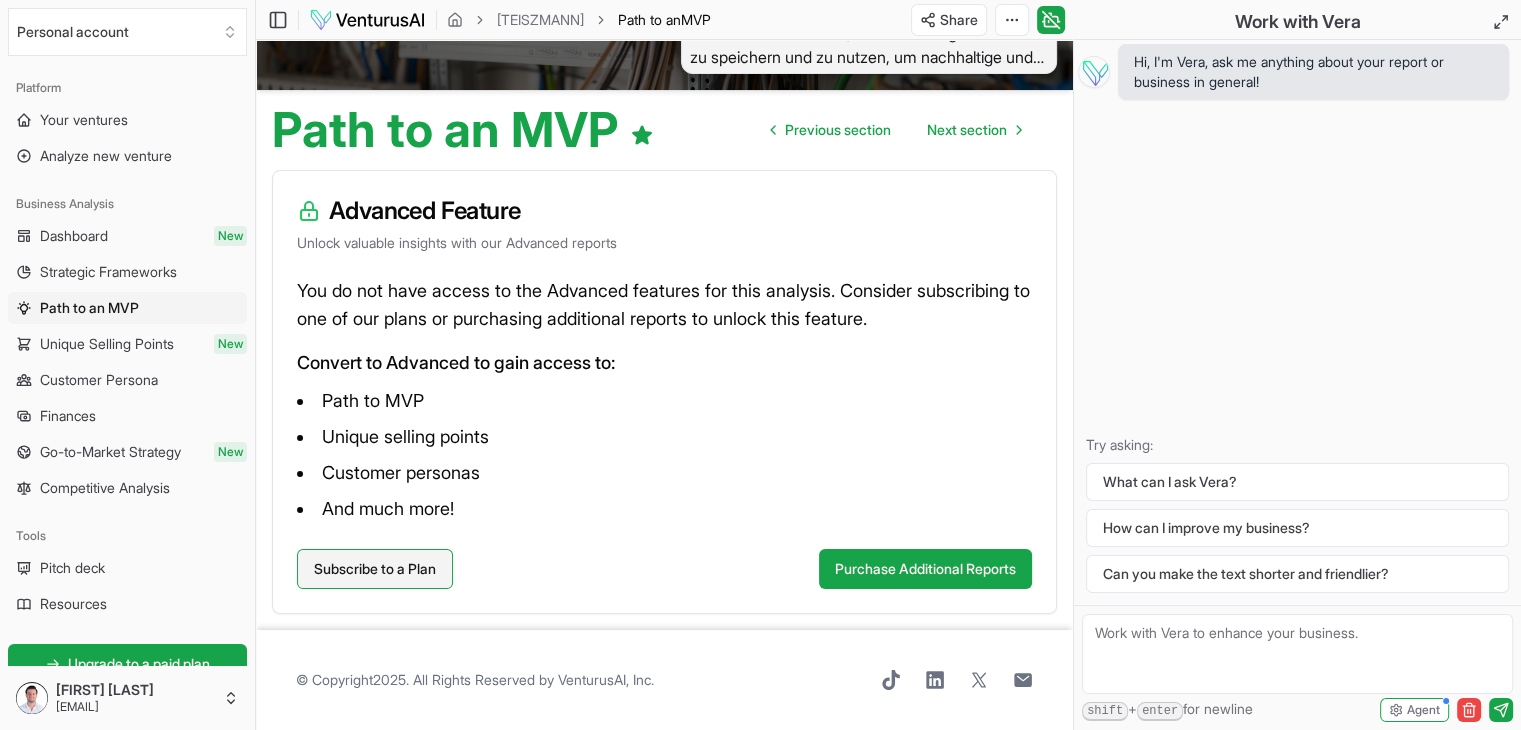 click on "Subscribe to a Plan" at bounding box center [375, 569] 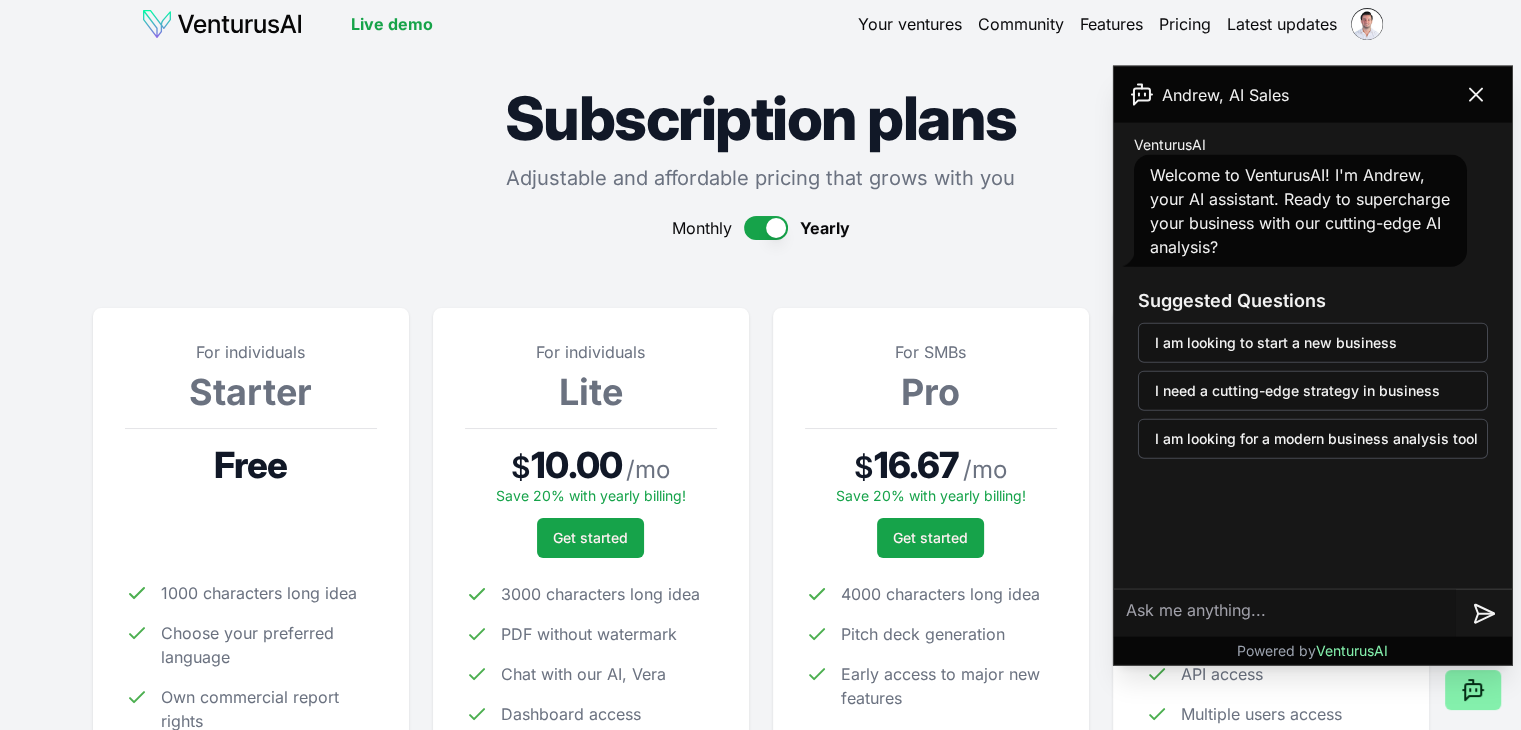 scroll, scrollTop: 0, scrollLeft: 0, axis: both 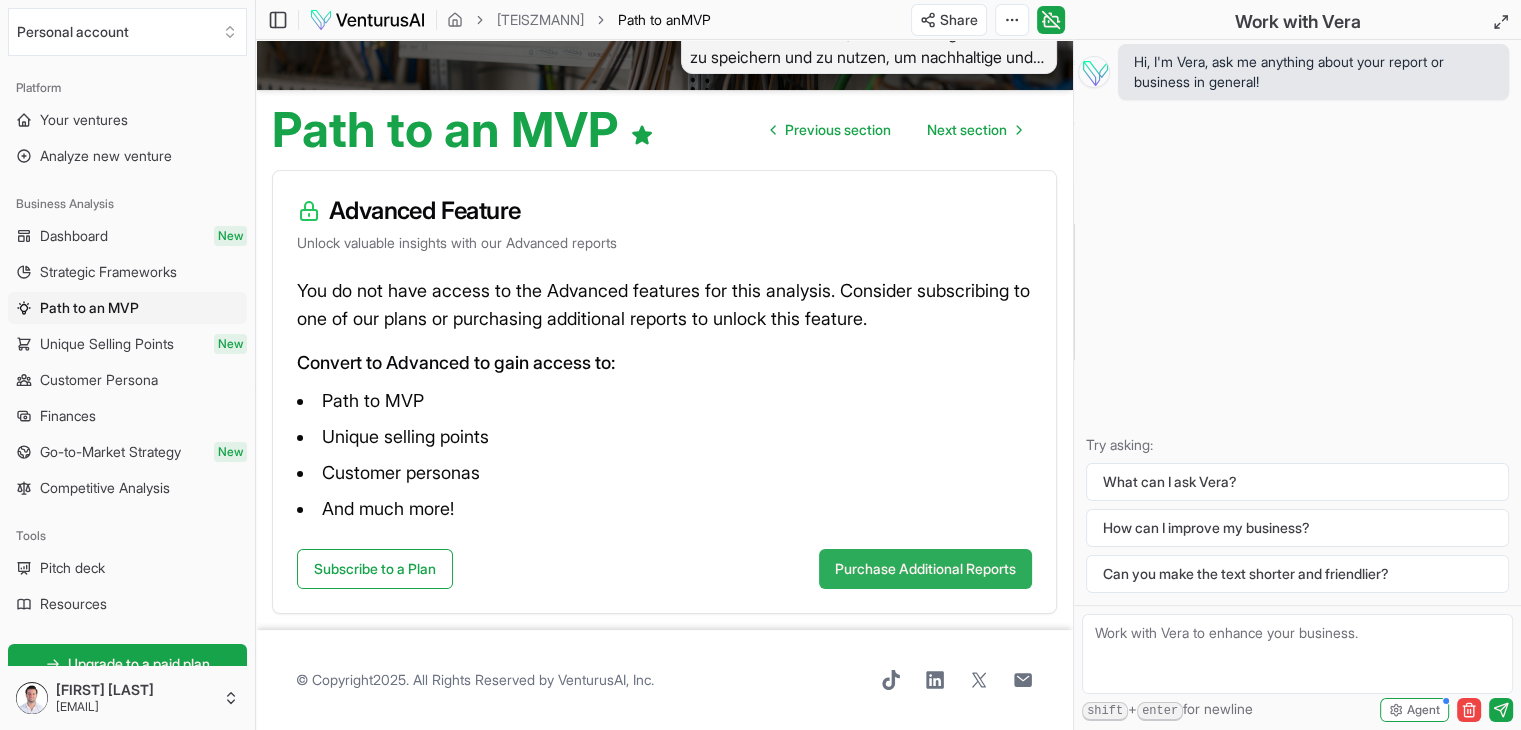 click on "Purchase Additional Reports" at bounding box center (925, 569) 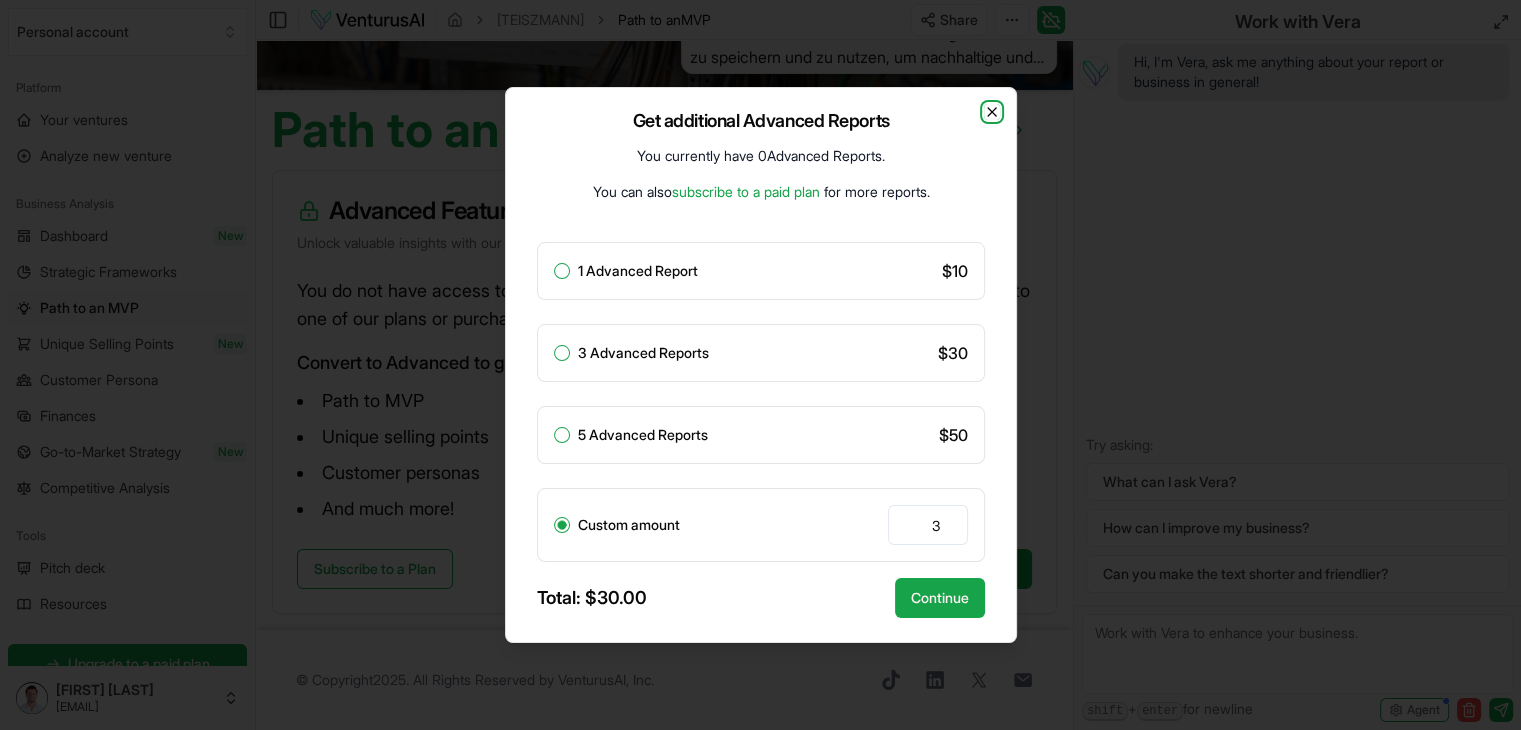 click 